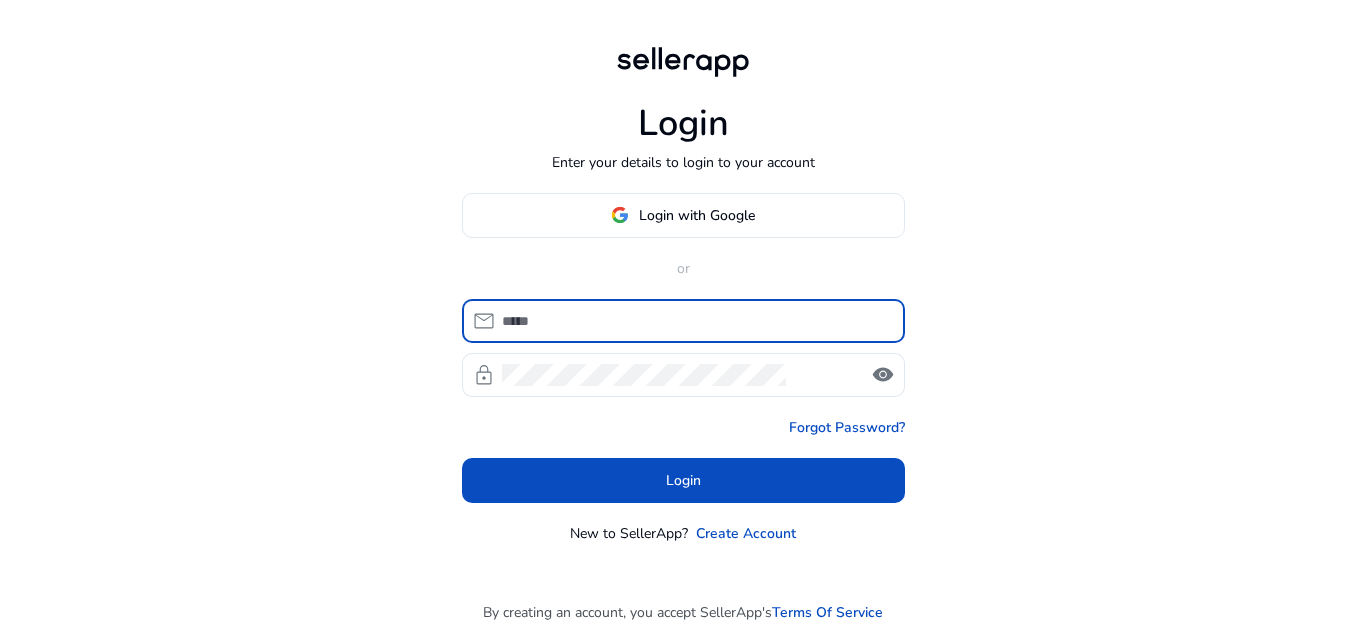 scroll, scrollTop: 0, scrollLeft: 0, axis: both 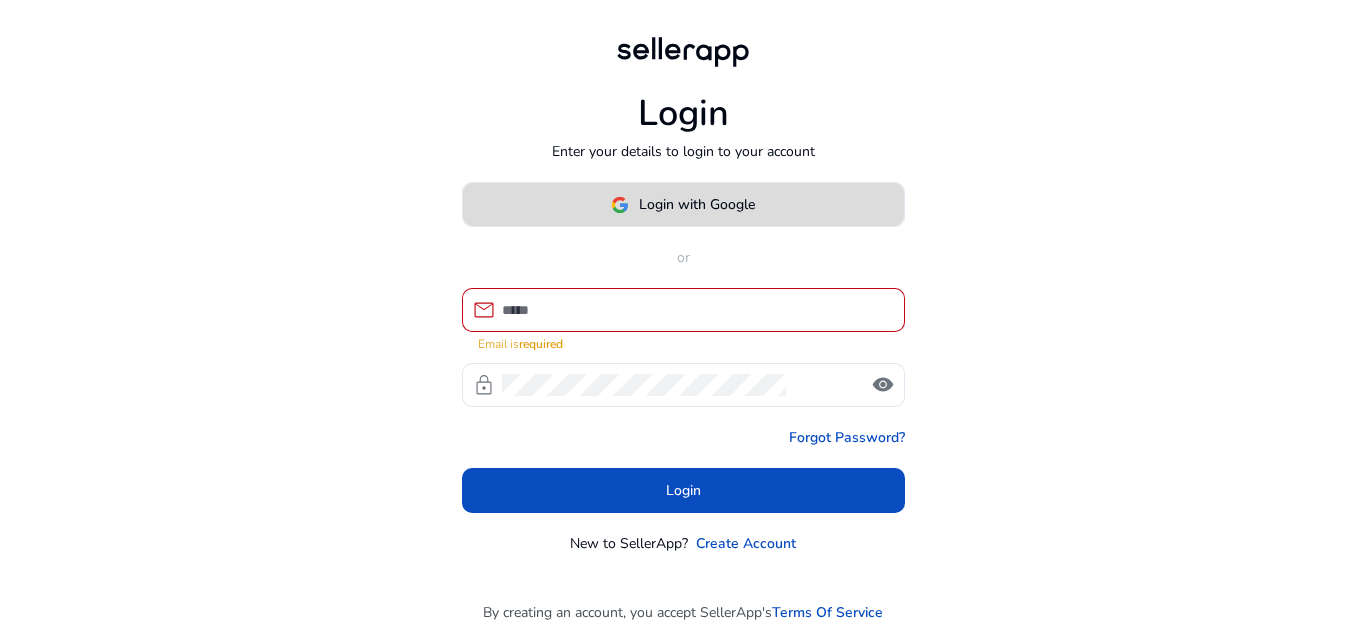 click on "Login with Google" 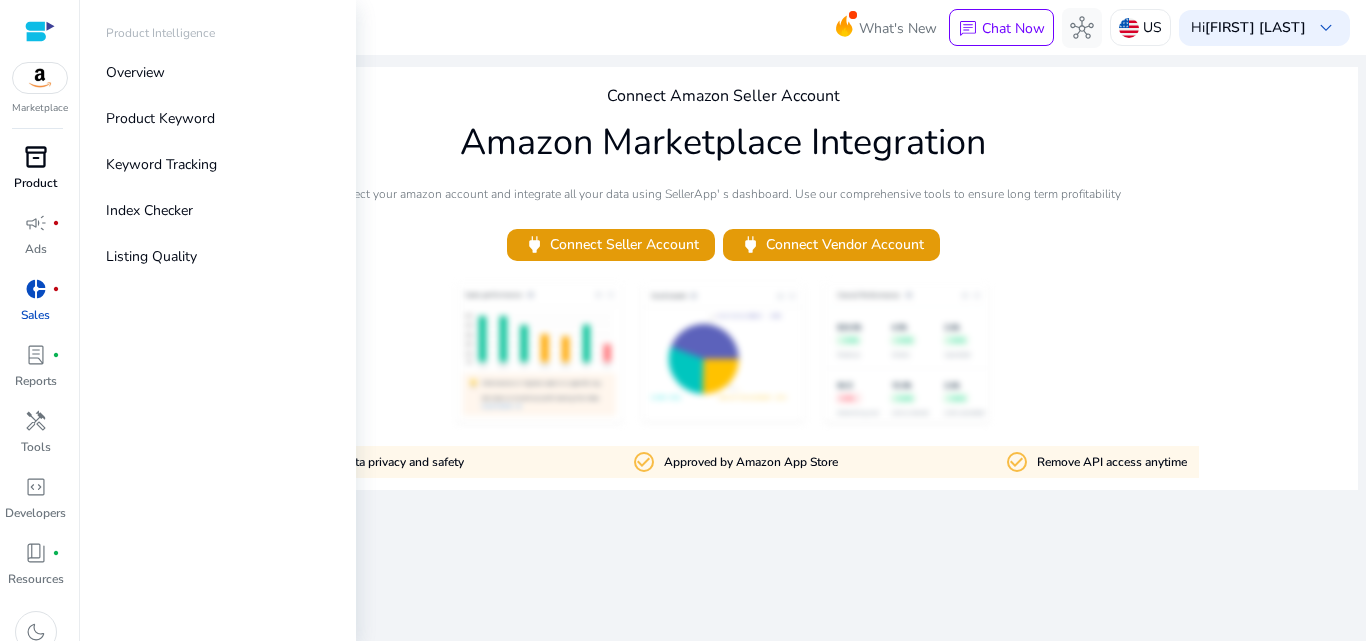 click on "inventory_2" at bounding box center (36, 157) 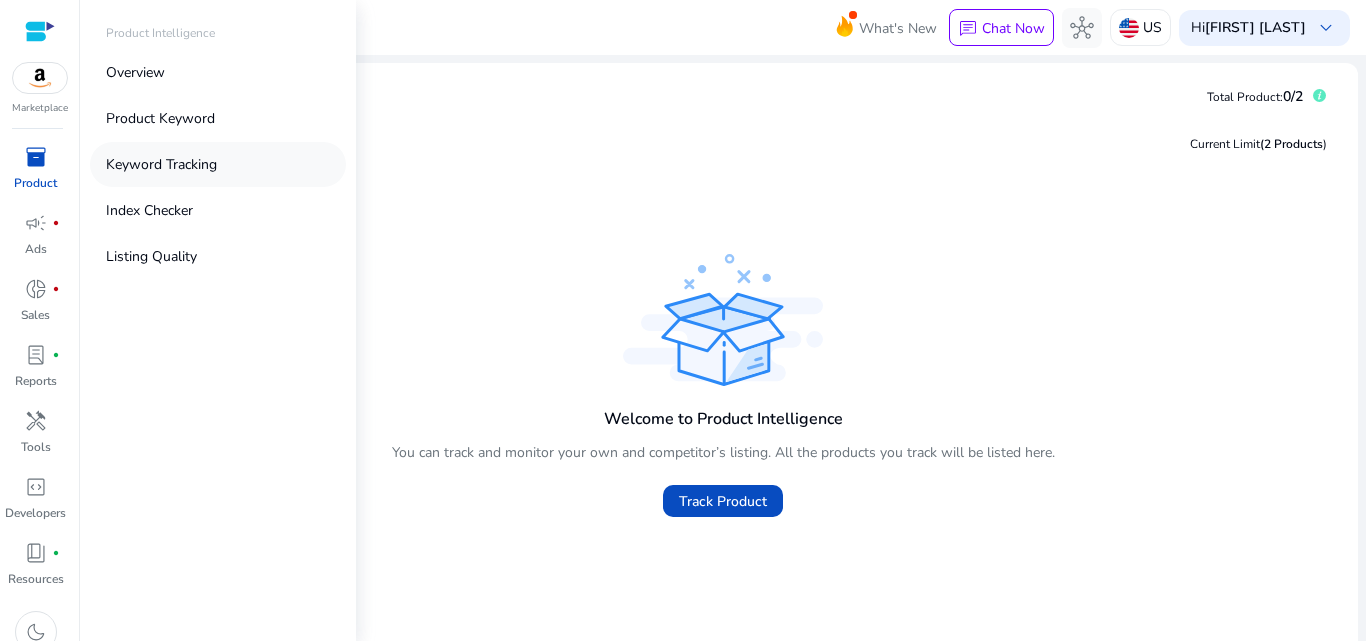 click on "Keyword Tracking" at bounding box center (161, 164) 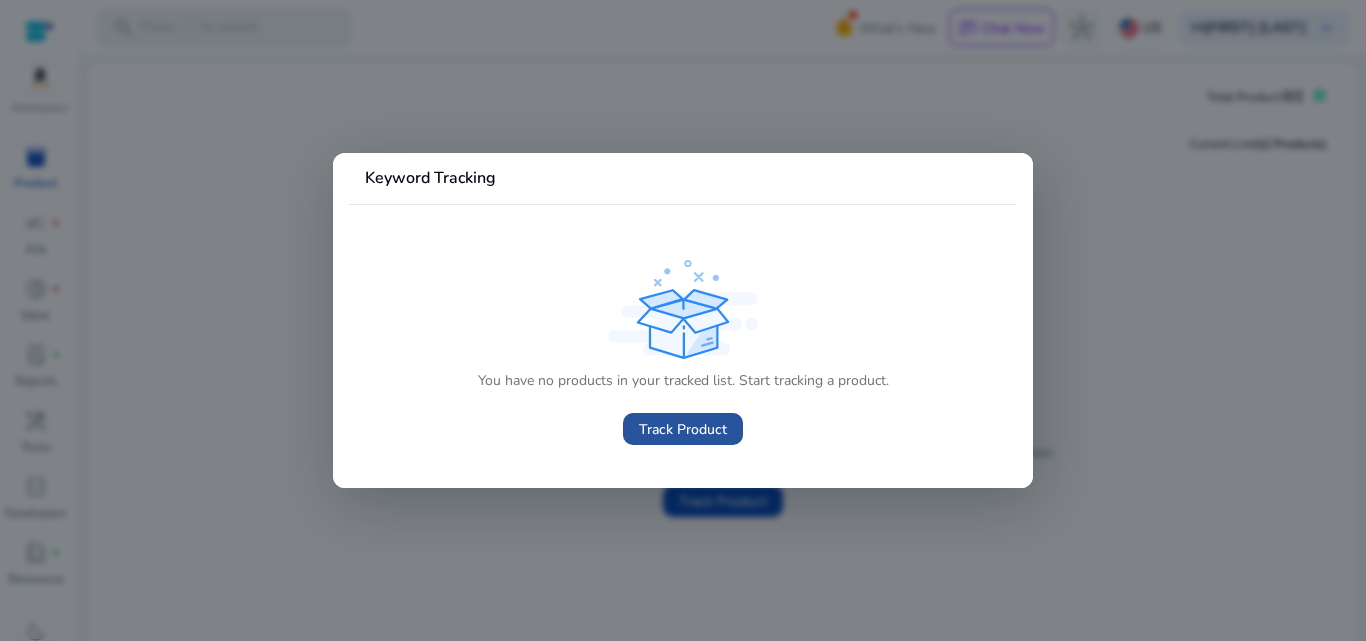 click on "Track Product" 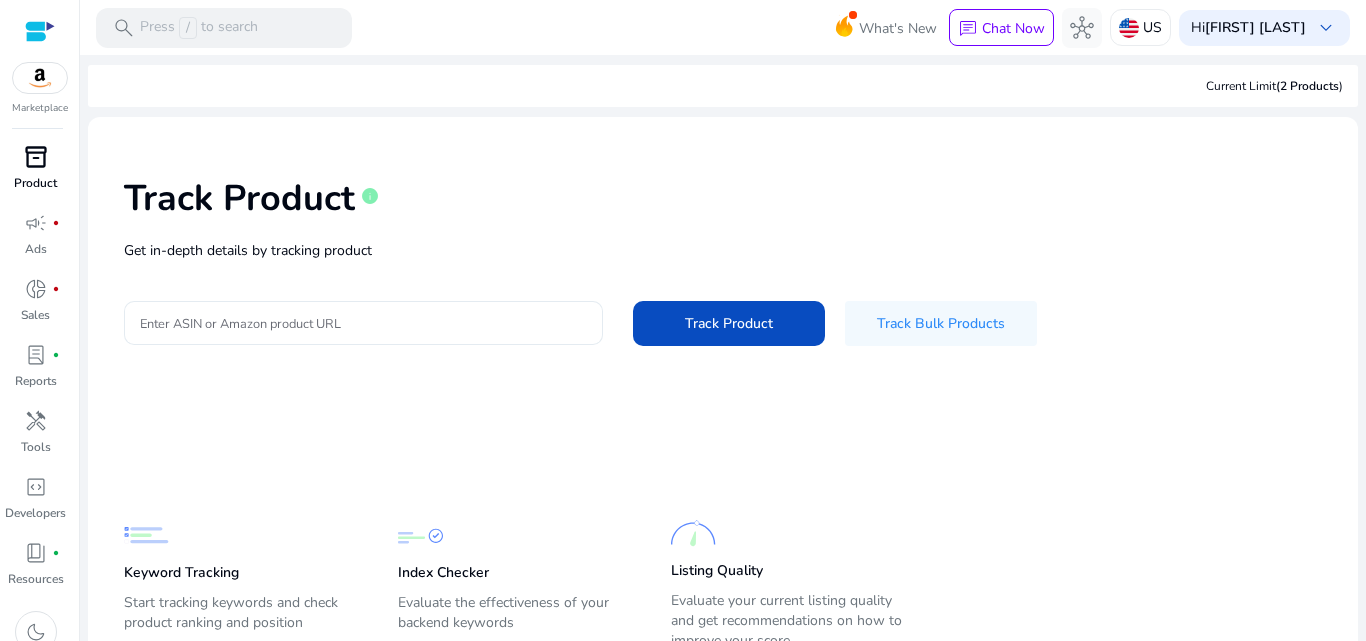 scroll, scrollTop: 0, scrollLeft: 0, axis: both 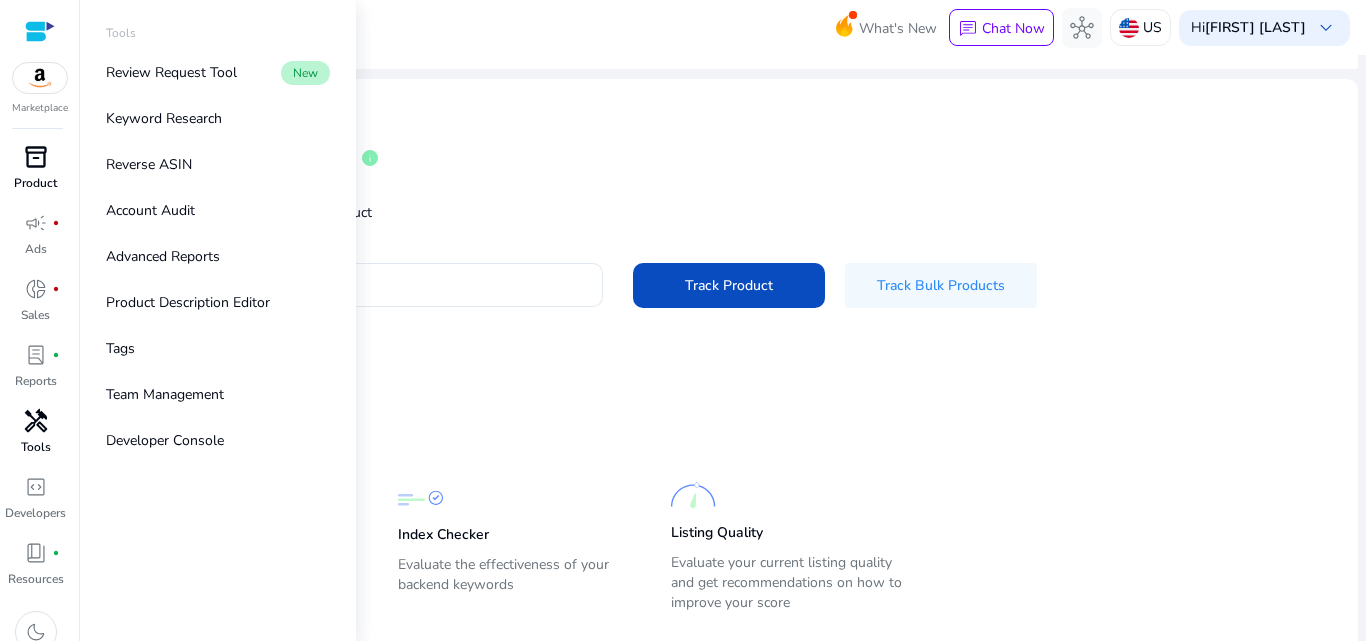 click on "handyman" at bounding box center [36, 421] 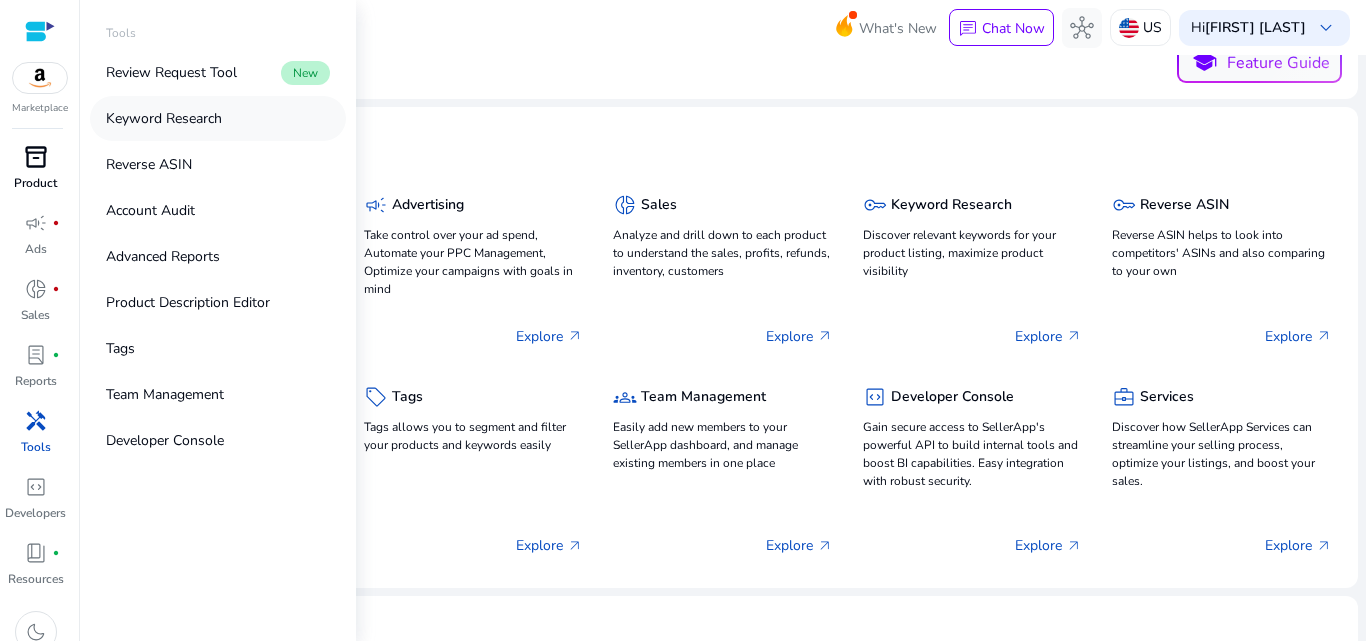 scroll, scrollTop: 1, scrollLeft: 0, axis: vertical 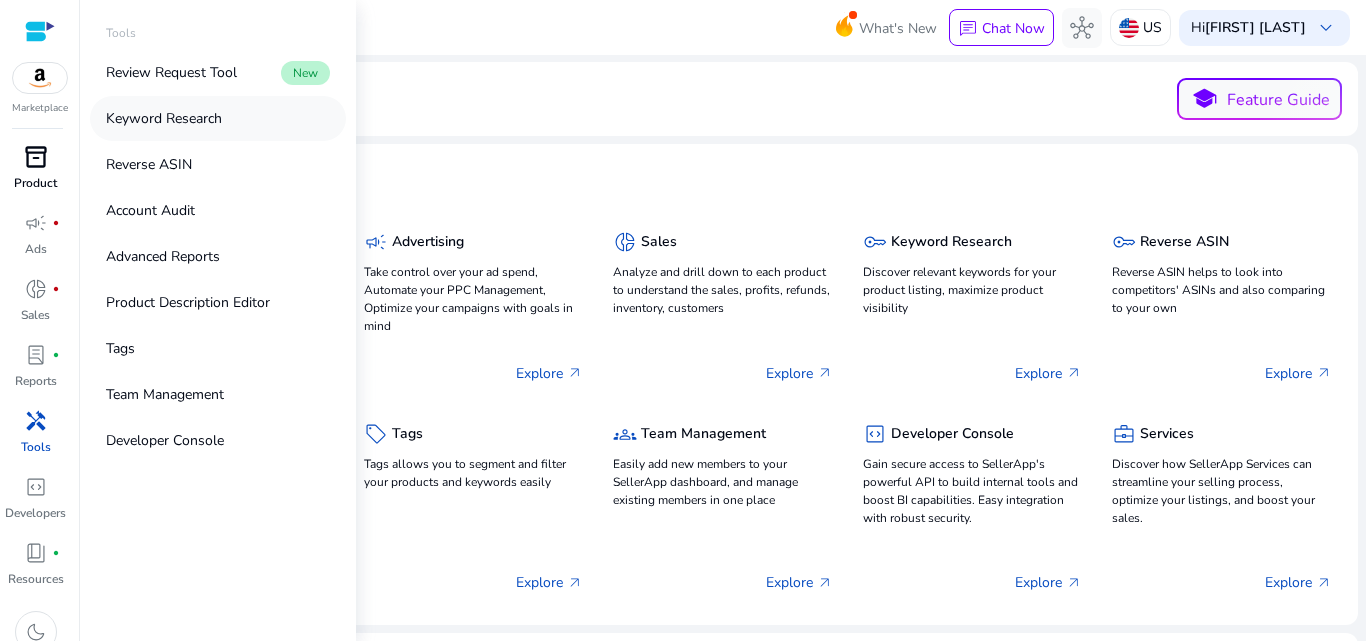 click on "Keyword Research" at bounding box center (164, 118) 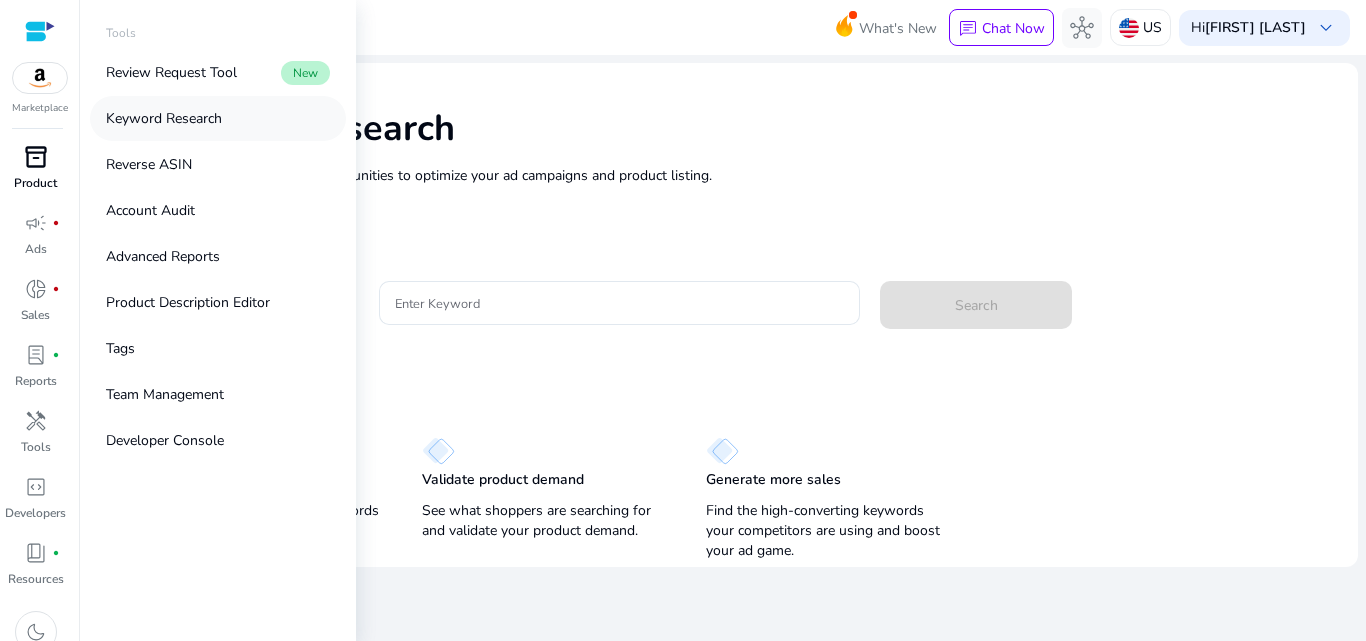 scroll, scrollTop: 0, scrollLeft: 0, axis: both 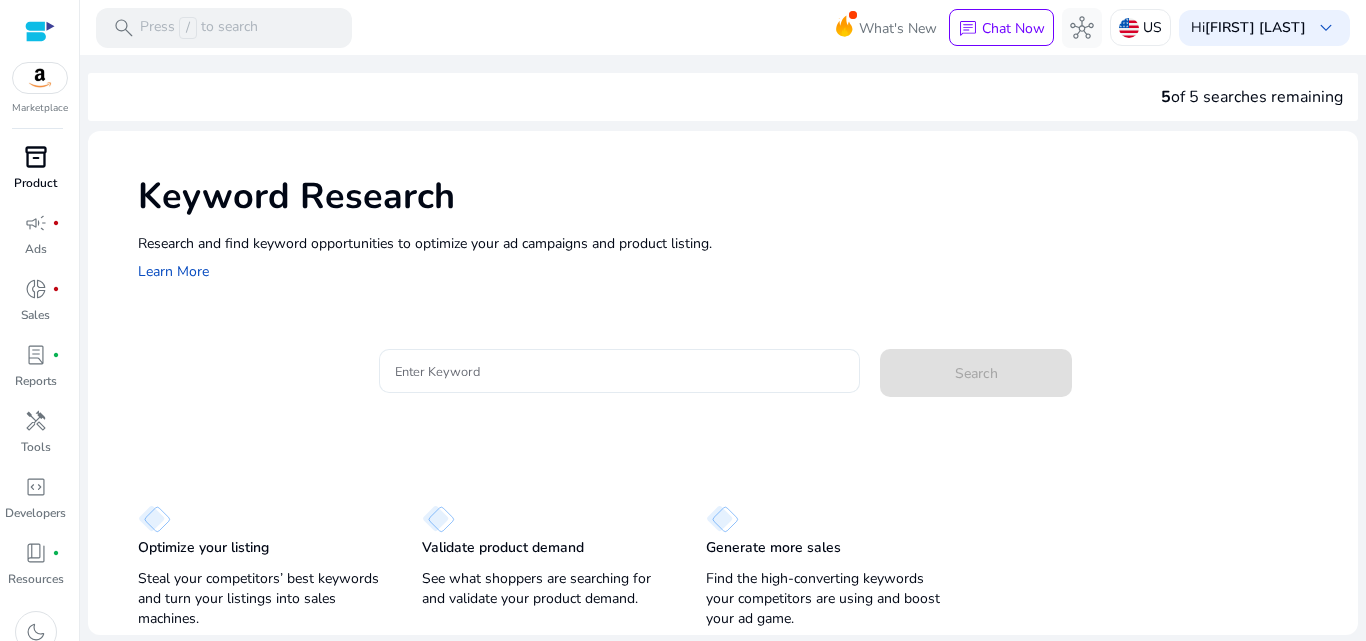 click on "Enter Keyword" at bounding box center [620, 371] 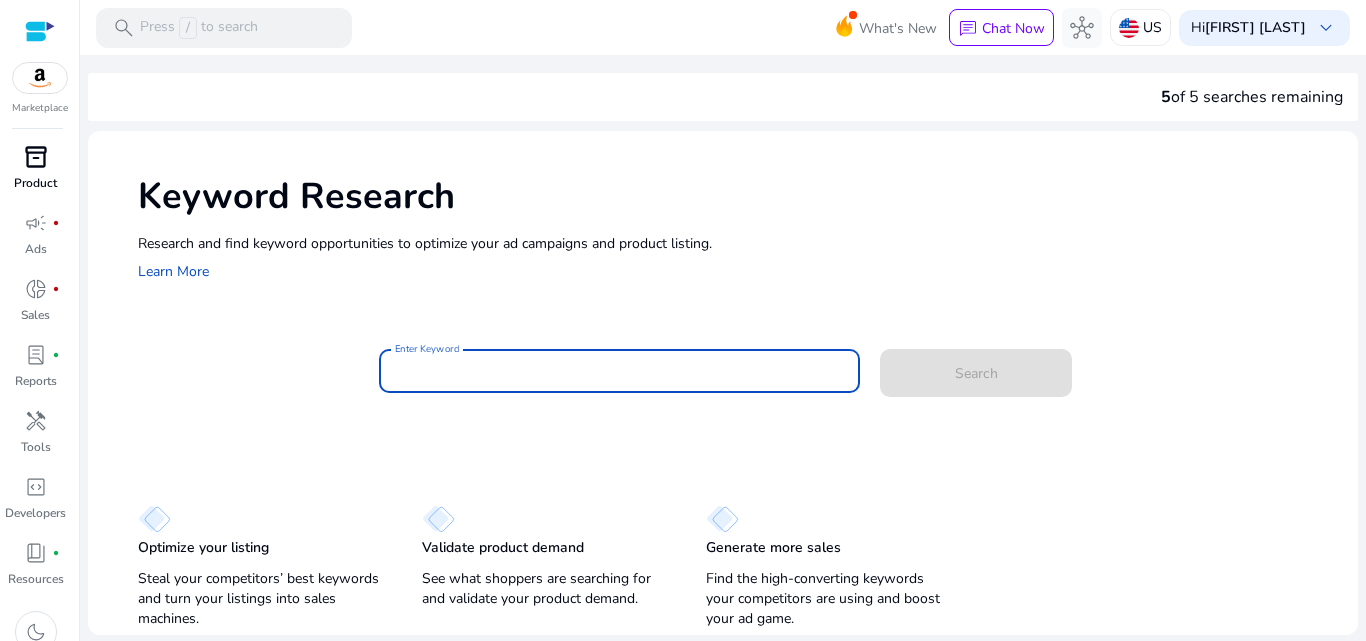 paste on "**********" 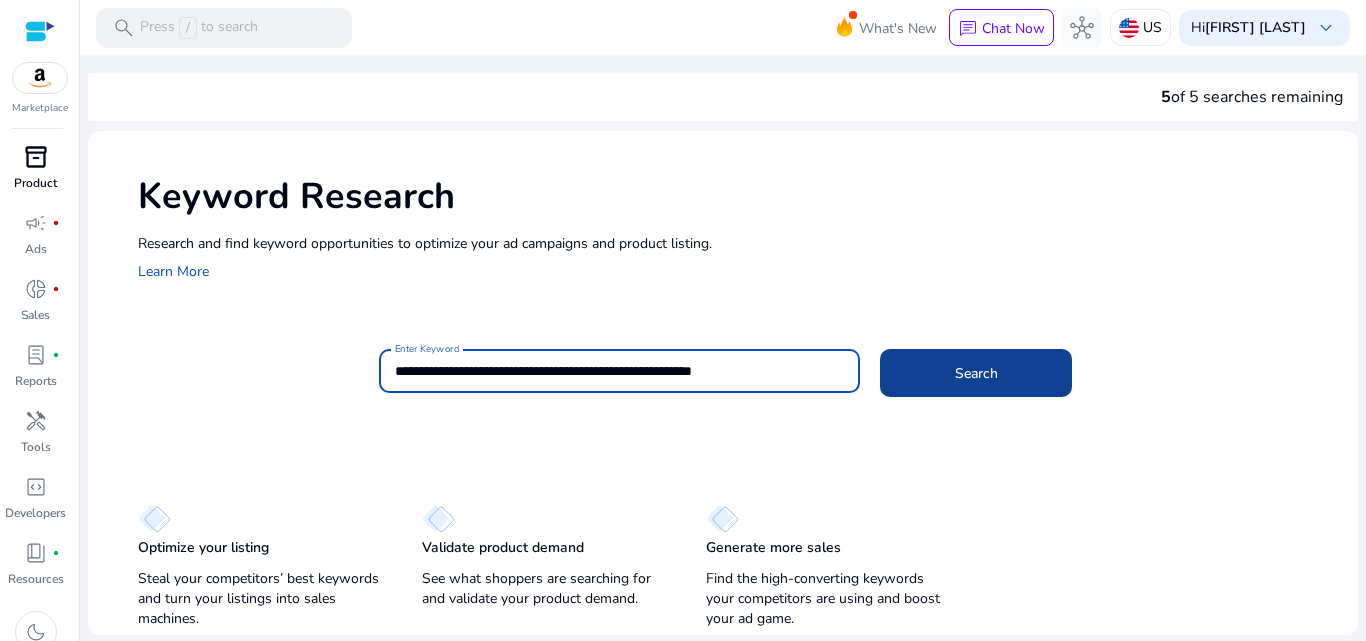 type on "**********" 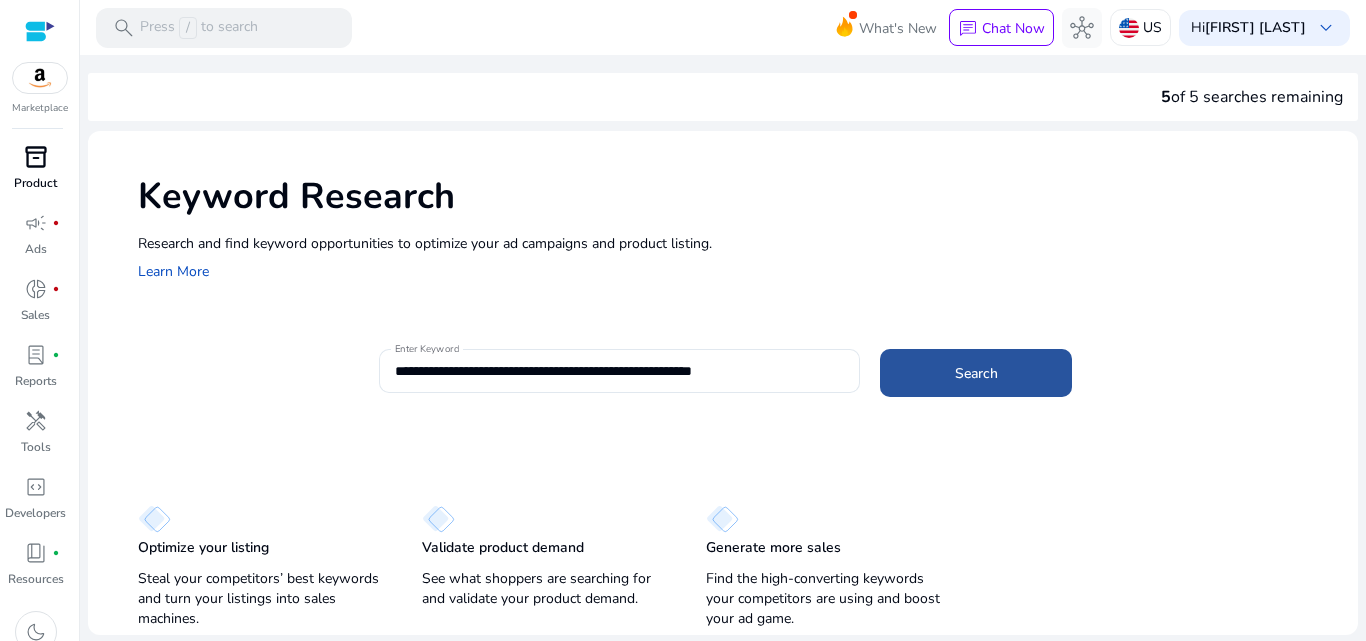 click on "Search" 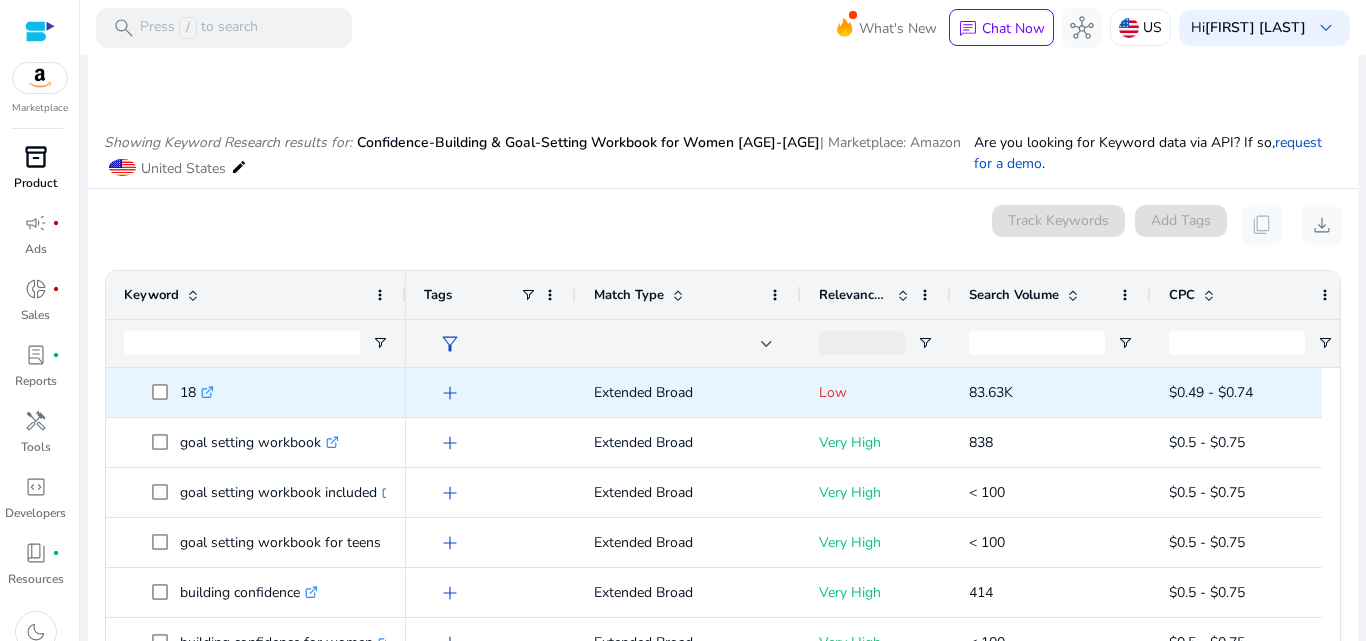 scroll, scrollTop: 238, scrollLeft: 0, axis: vertical 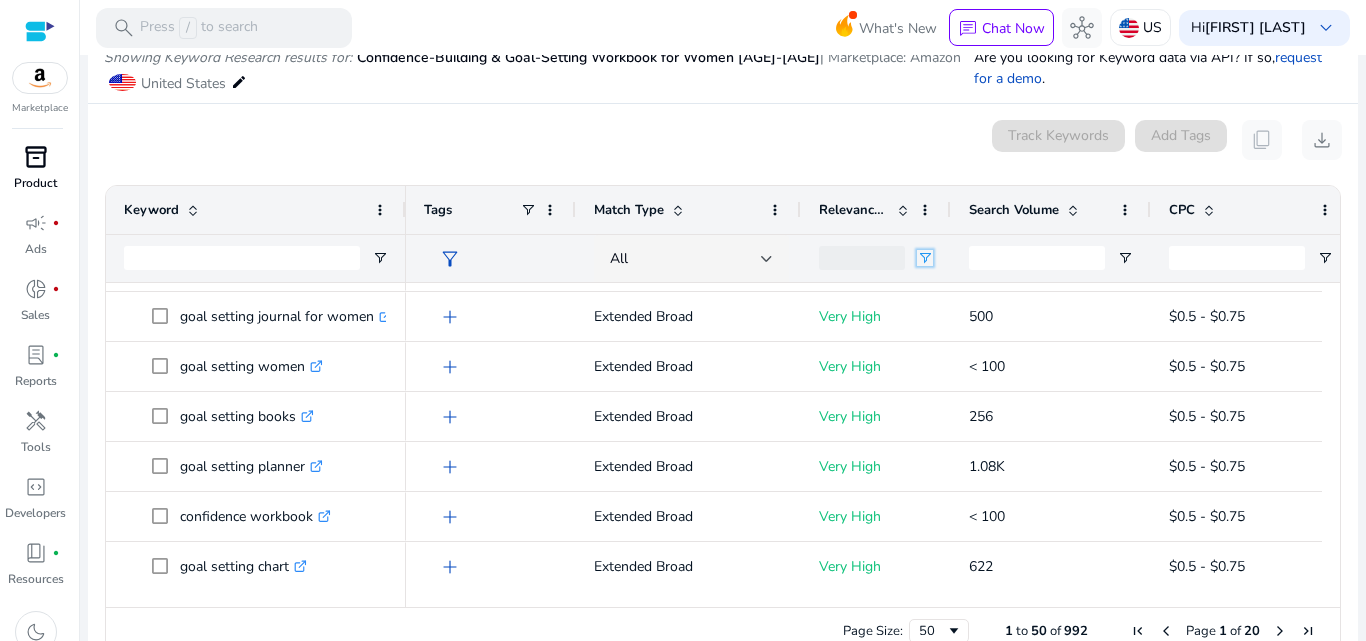 click at bounding box center (925, 258) 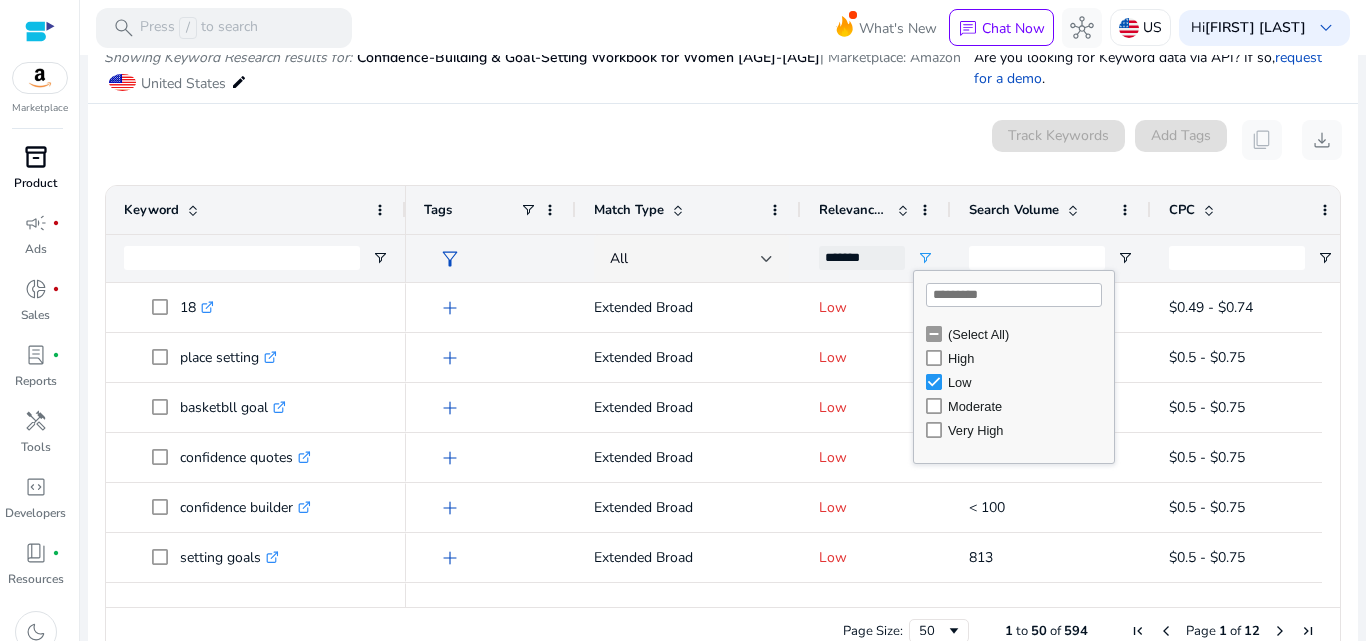 click at bounding box center (903, 210) 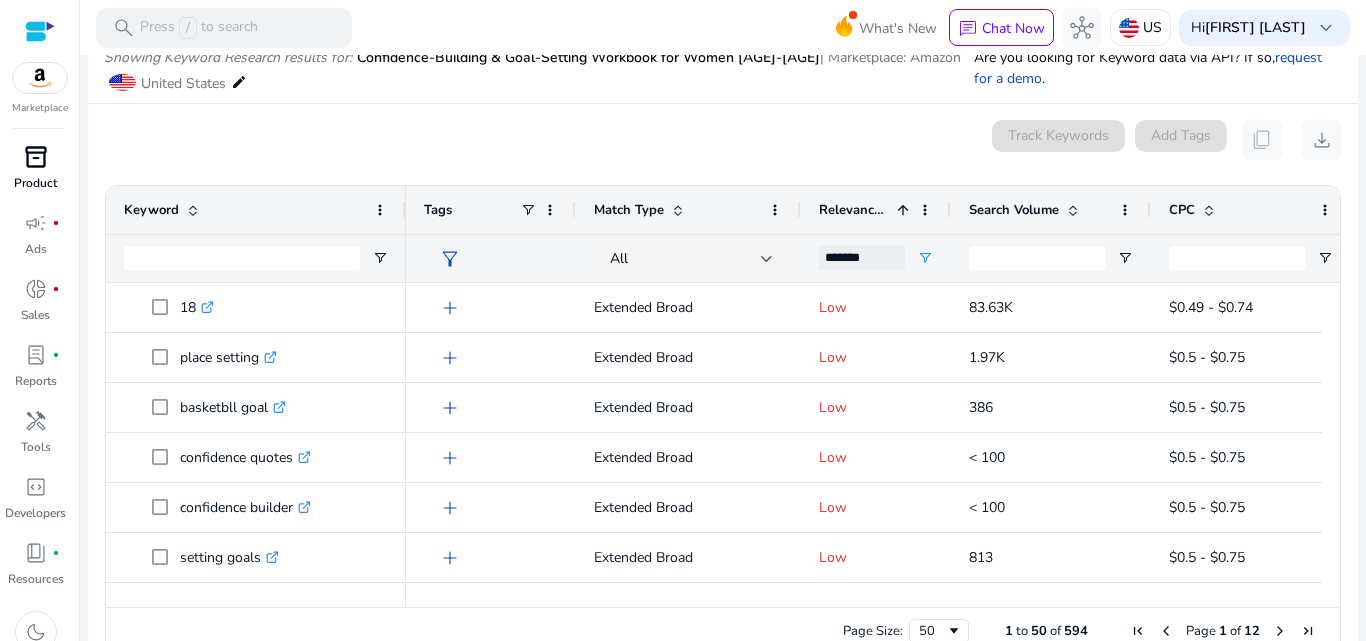 click at bounding box center (903, 210) 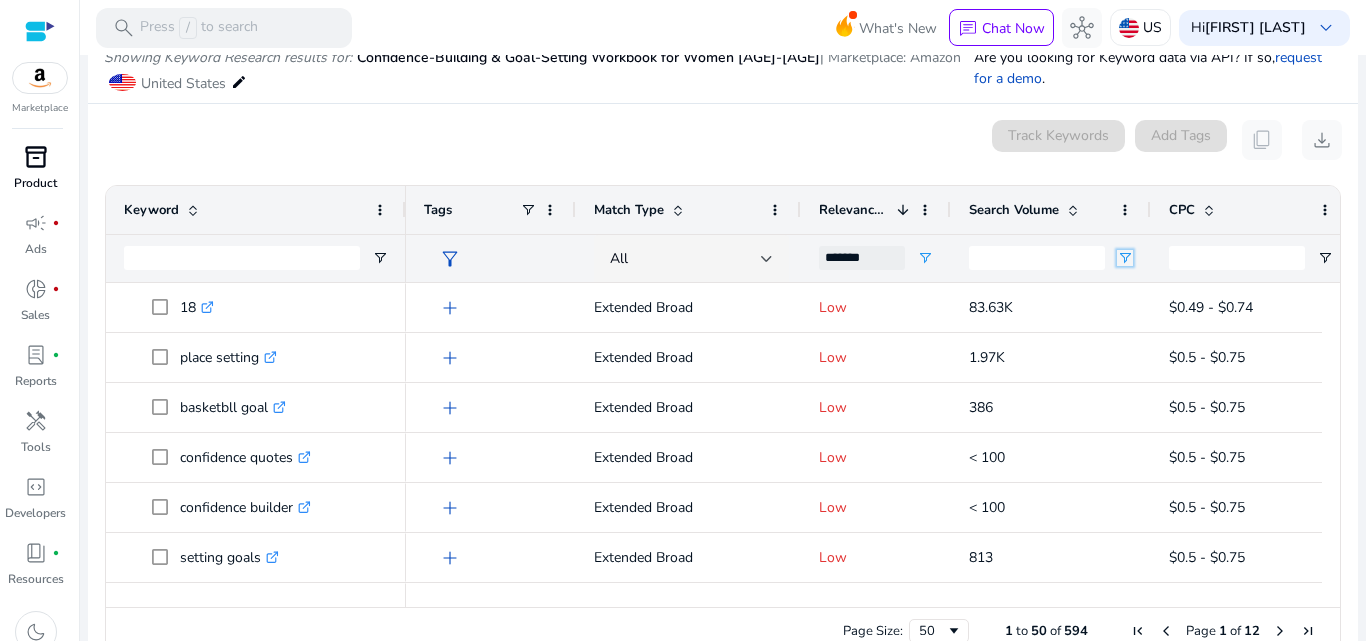 click at bounding box center (1125, 258) 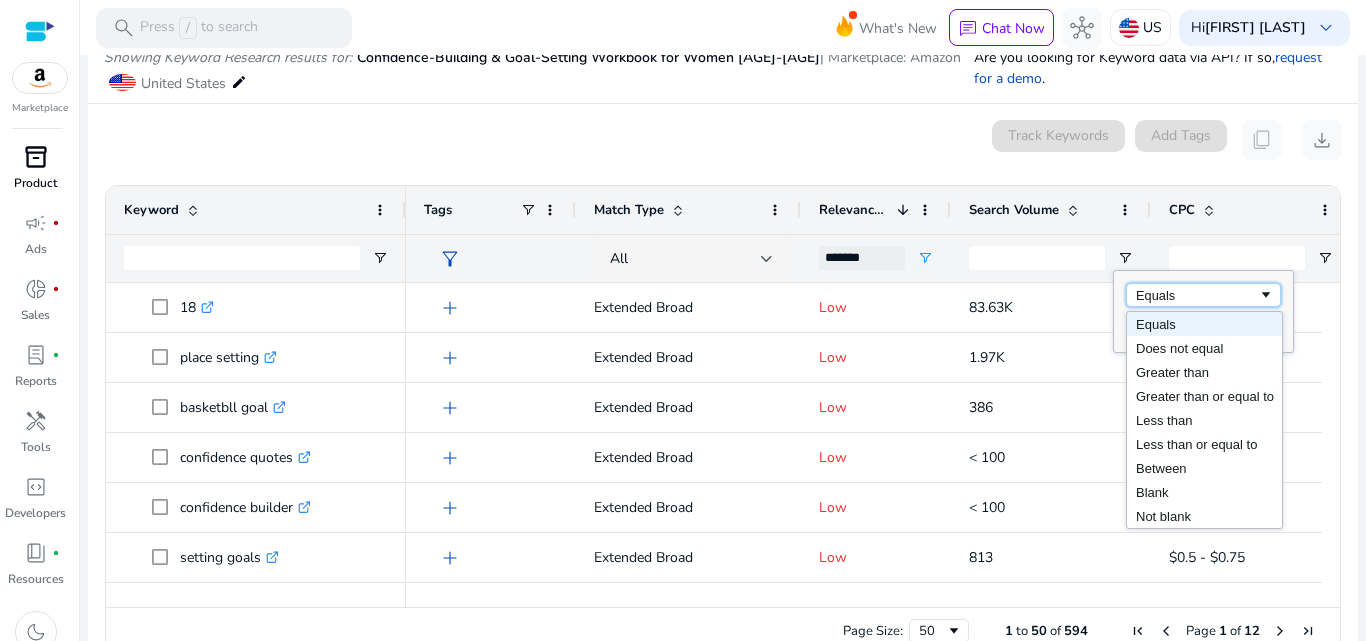 click at bounding box center [1266, 295] 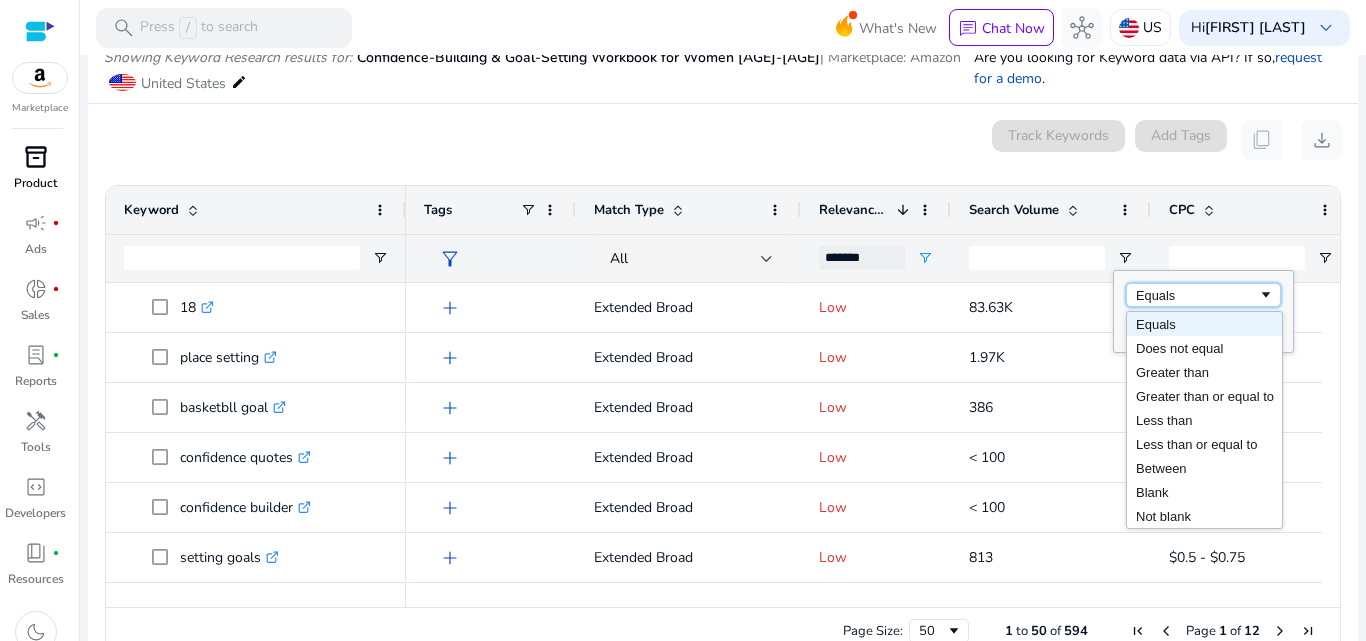 click at bounding box center (1266, 295) 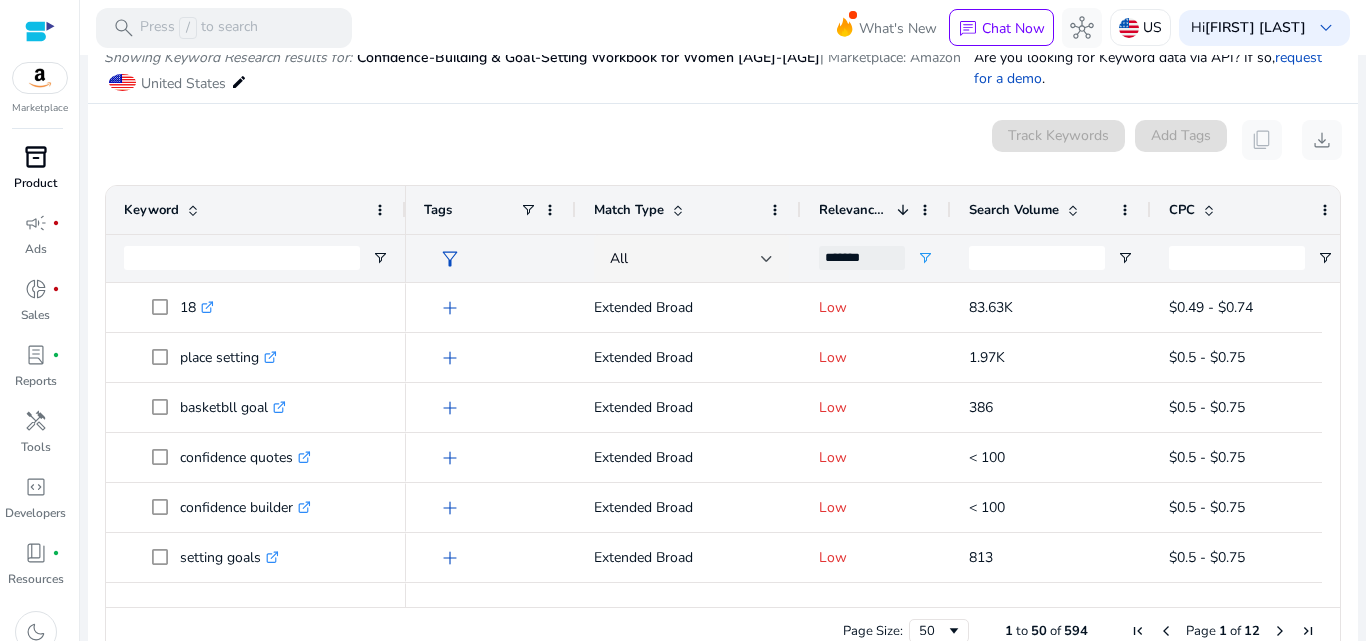 click on "0 keyword(s) selected   Track Keywords   Add Tags   content_copy   download" at bounding box center (723, 140) 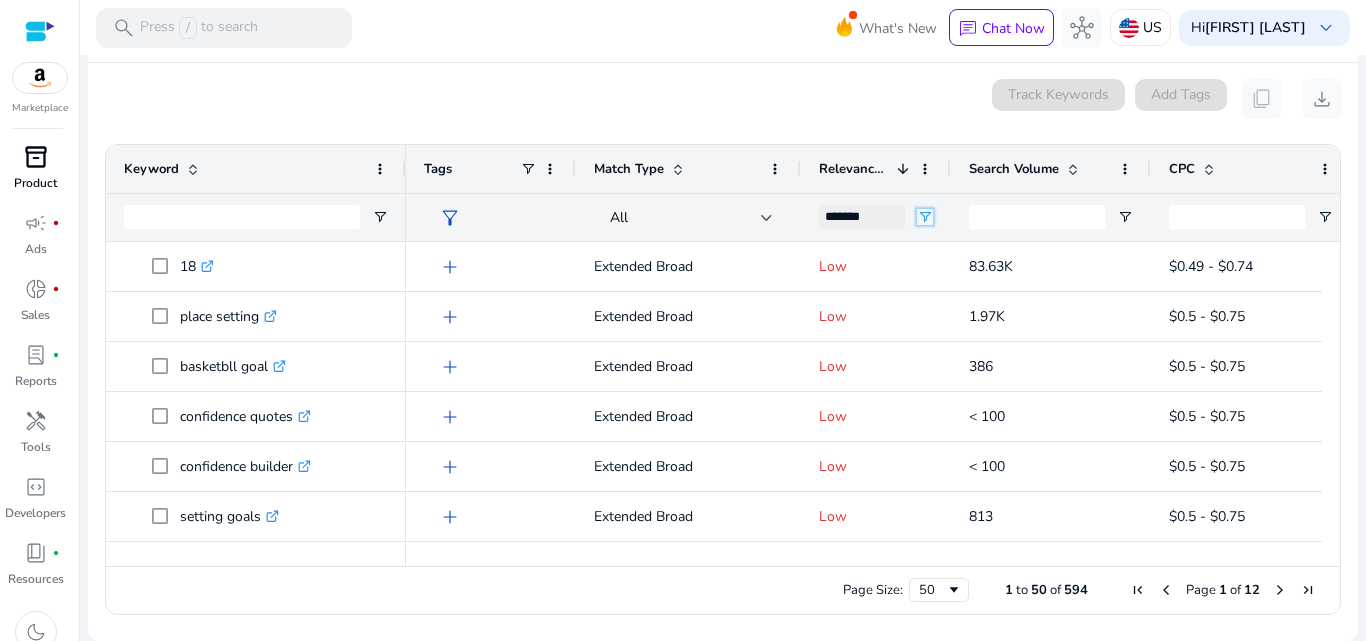 click at bounding box center [925, 217] 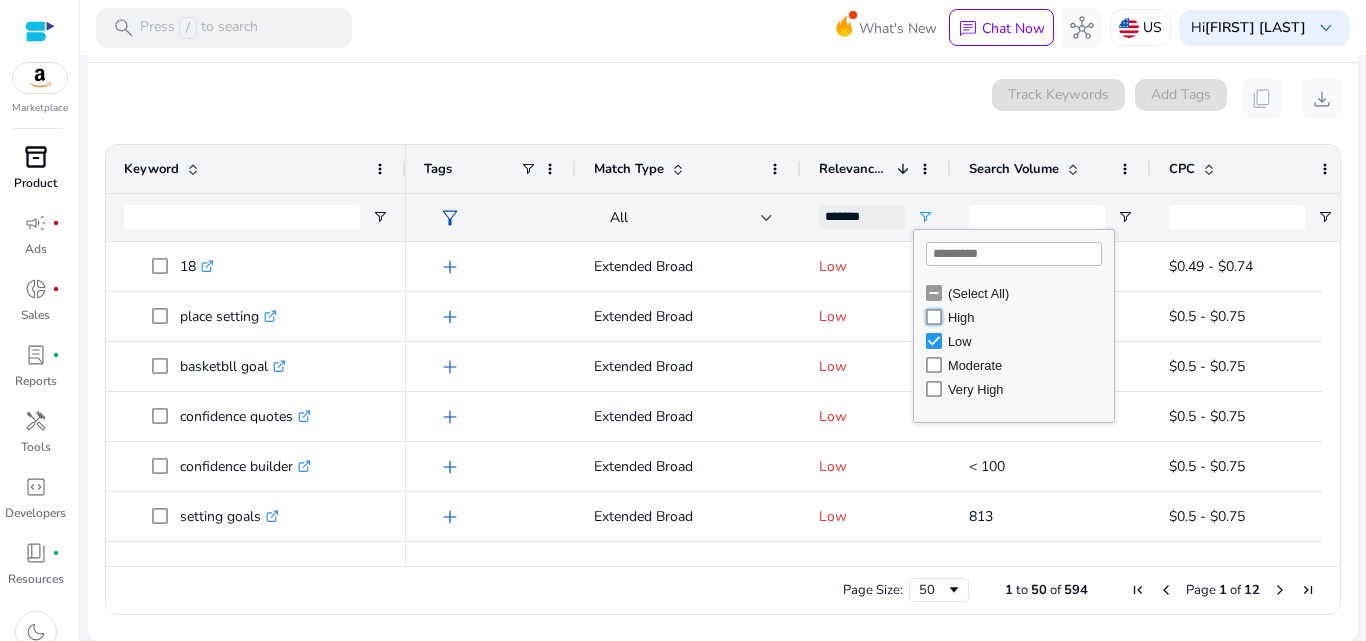 type on "**********" 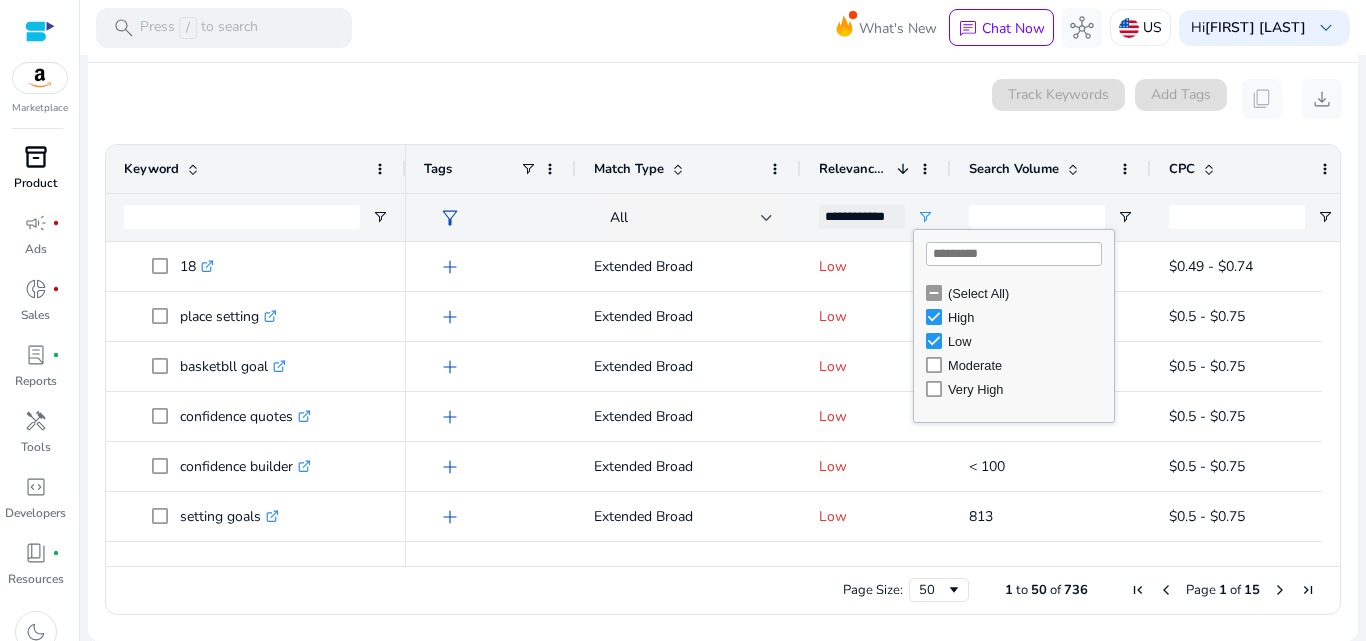 click on "0 keyword(s) selected   Track Keywords   Add Tags   content_copy   download" at bounding box center [723, 99] 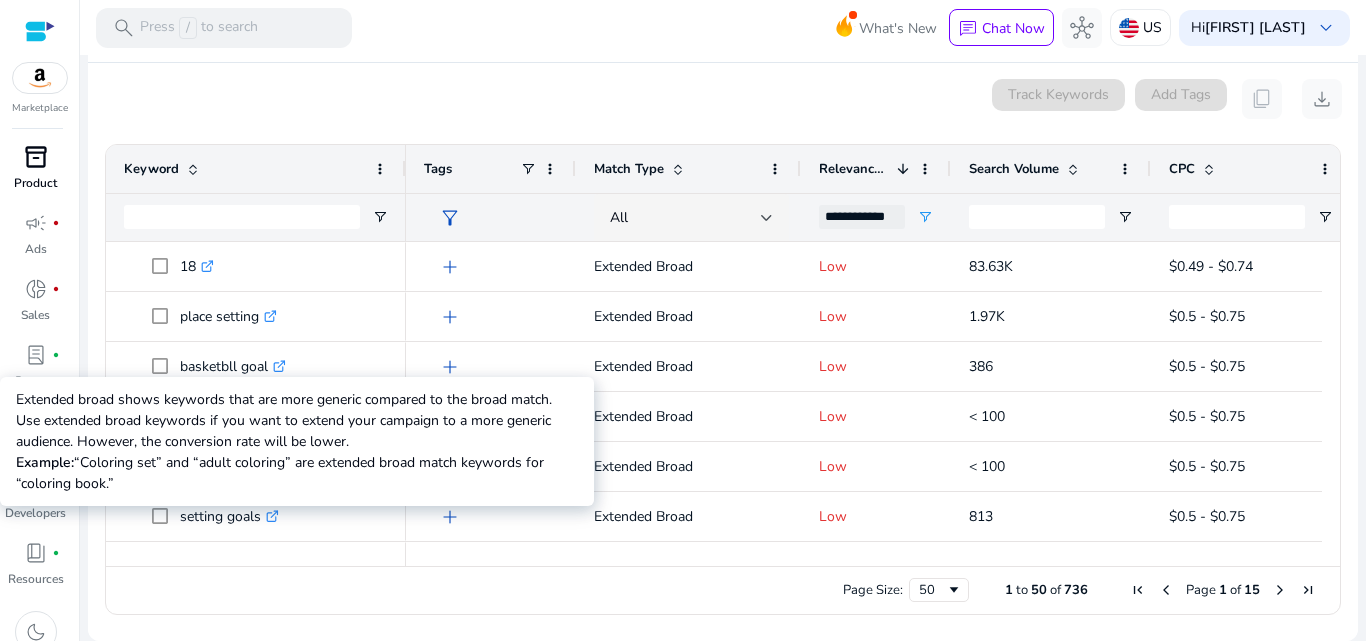 scroll, scrollTop: 205, scrollLeft: 0, axis: vertical 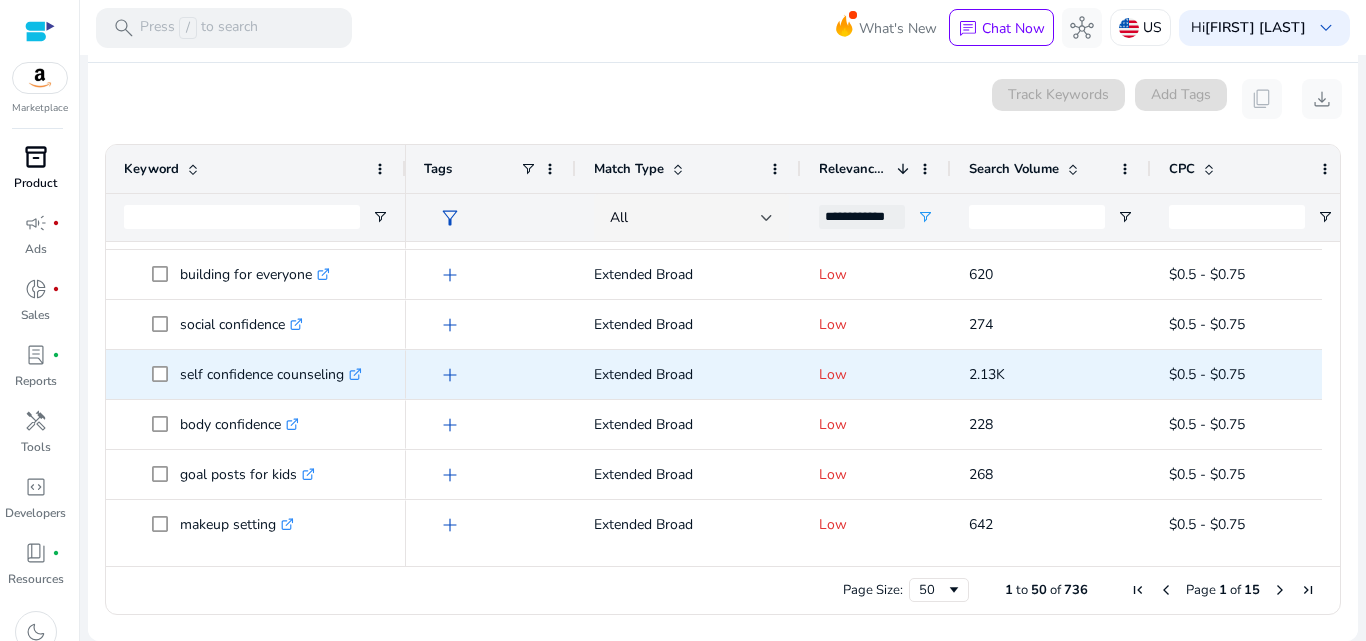 click on "add" at bounding box center (450, 375) 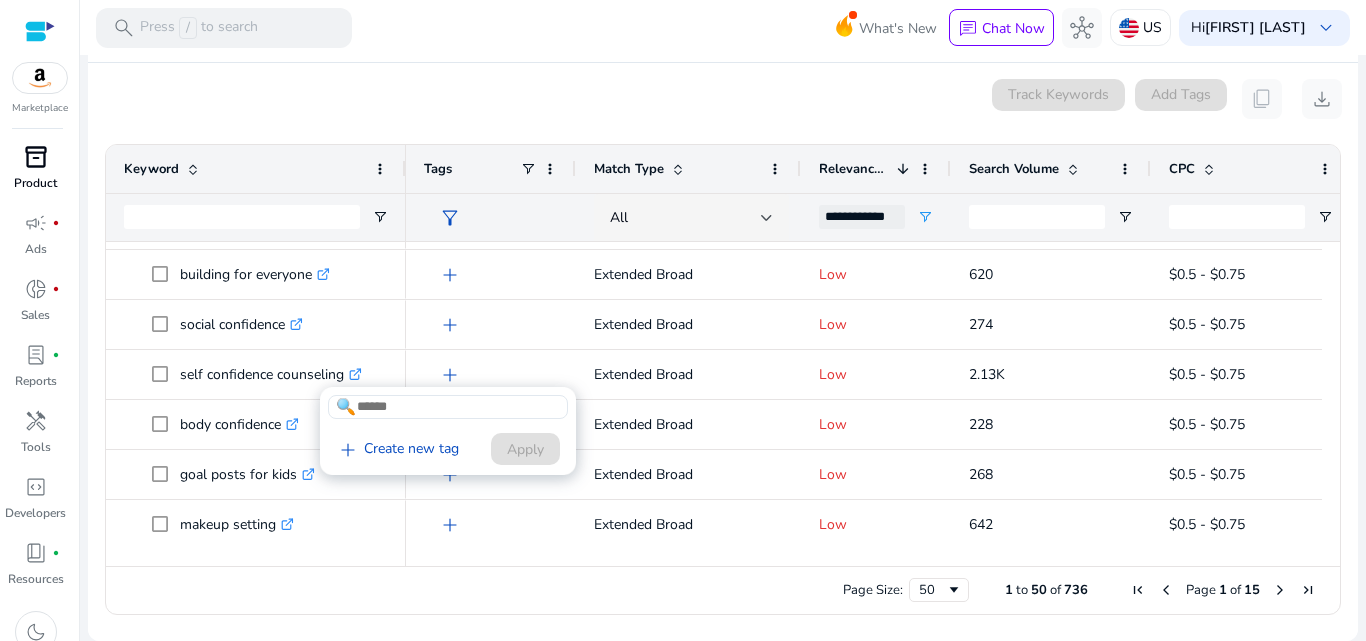 click at bounding box center [448, 407] 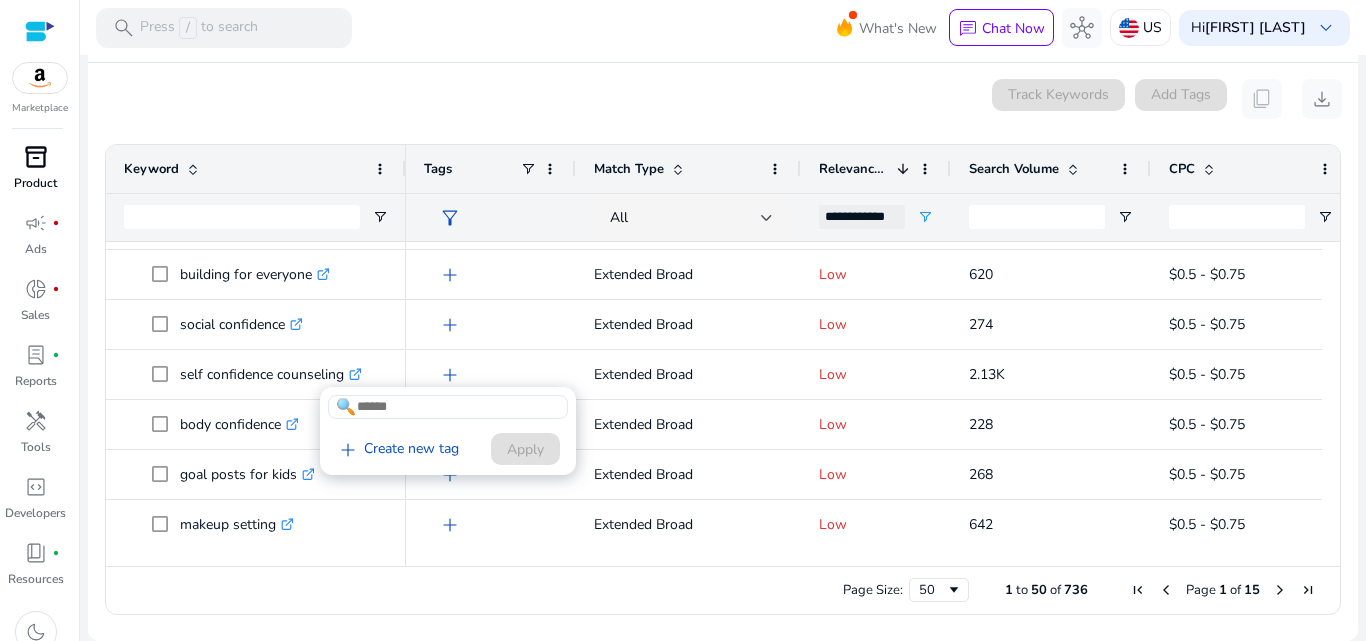 click at bounding box center (683, 320) 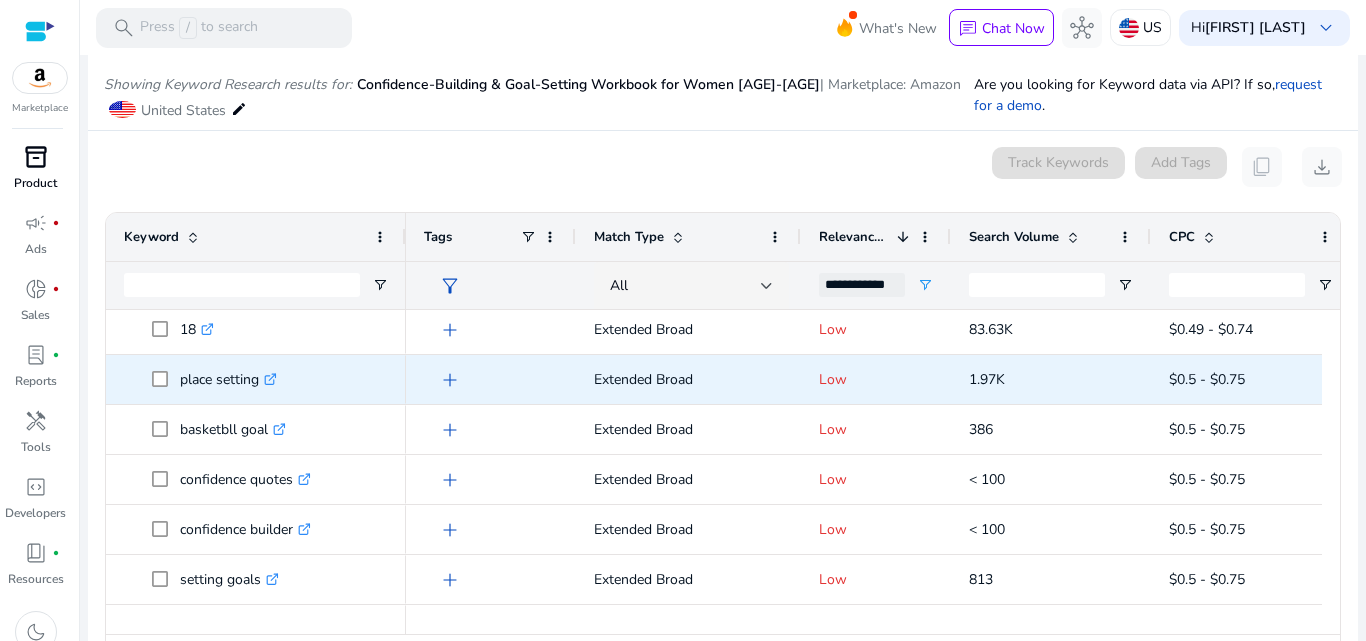 scroll, scrollTop: 1, scrollLeft: 0, axis: vertical 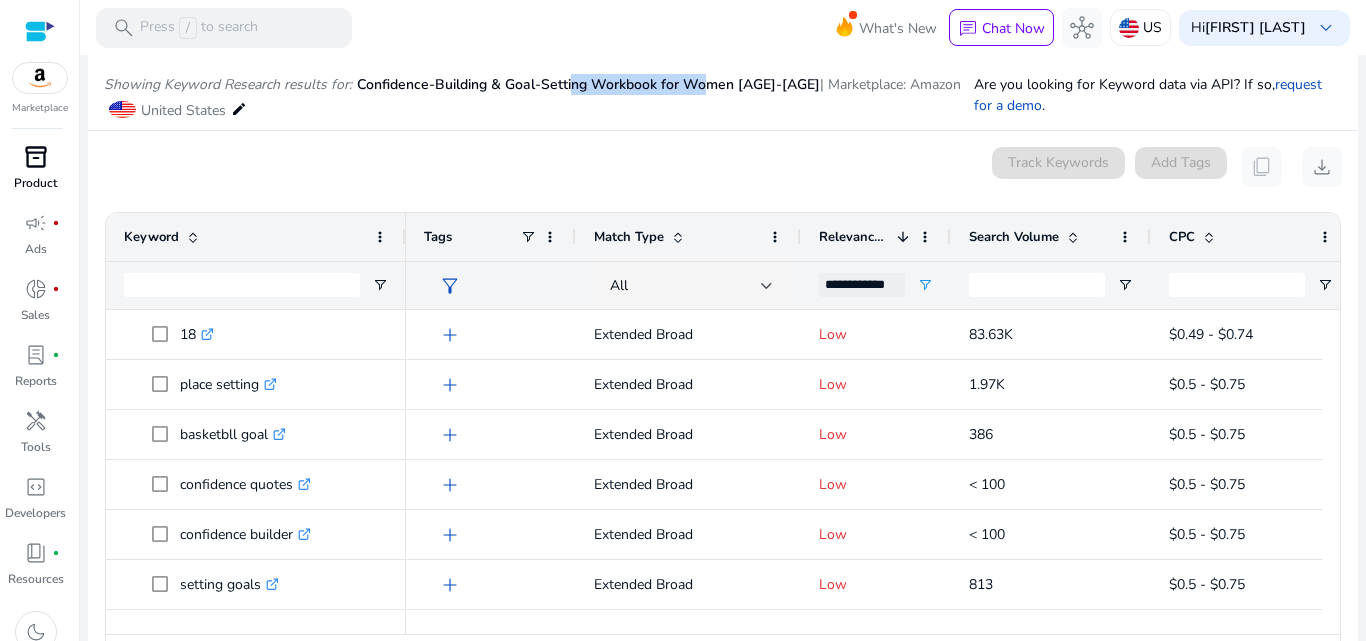 drag, startPoint x: 702, startPoint y: 88, endPoint x: 568, endPoint y: 64, distance: 136.1323 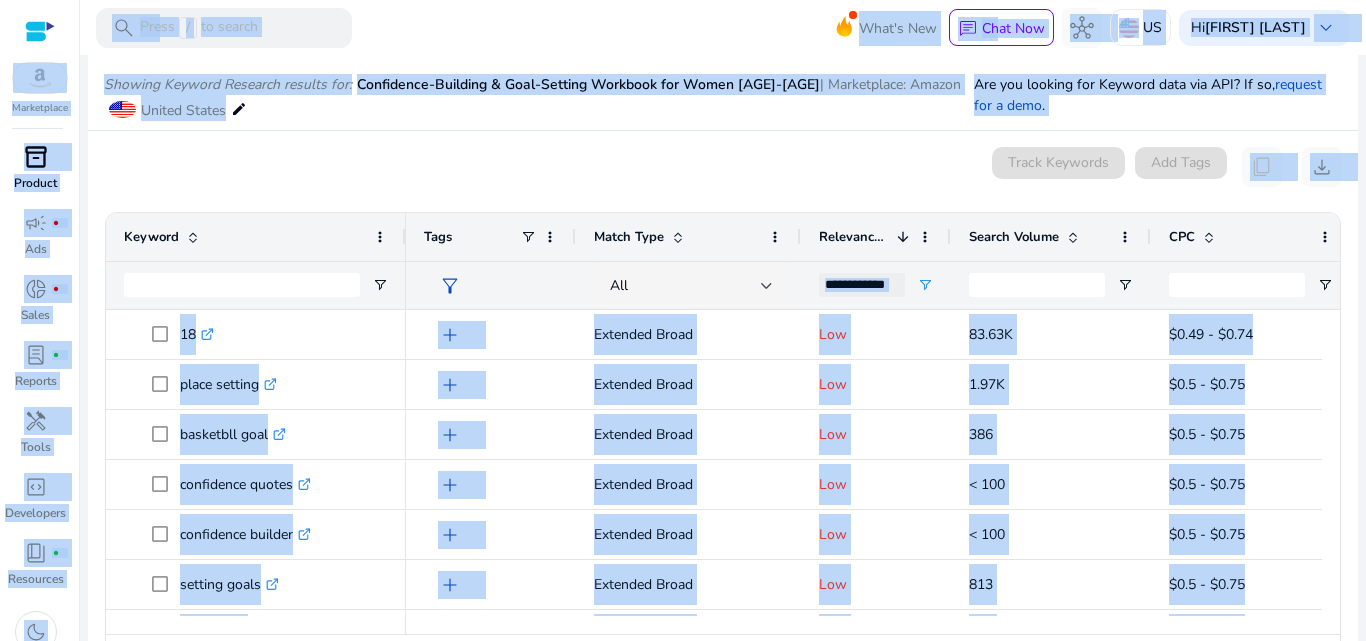 click on "search   Press  /  to search  What's New  chat  Chat Now  hub  US  Hi  [FIRST] [LAST]  keyboard_arrow_down" at bounding box center [723, 27] 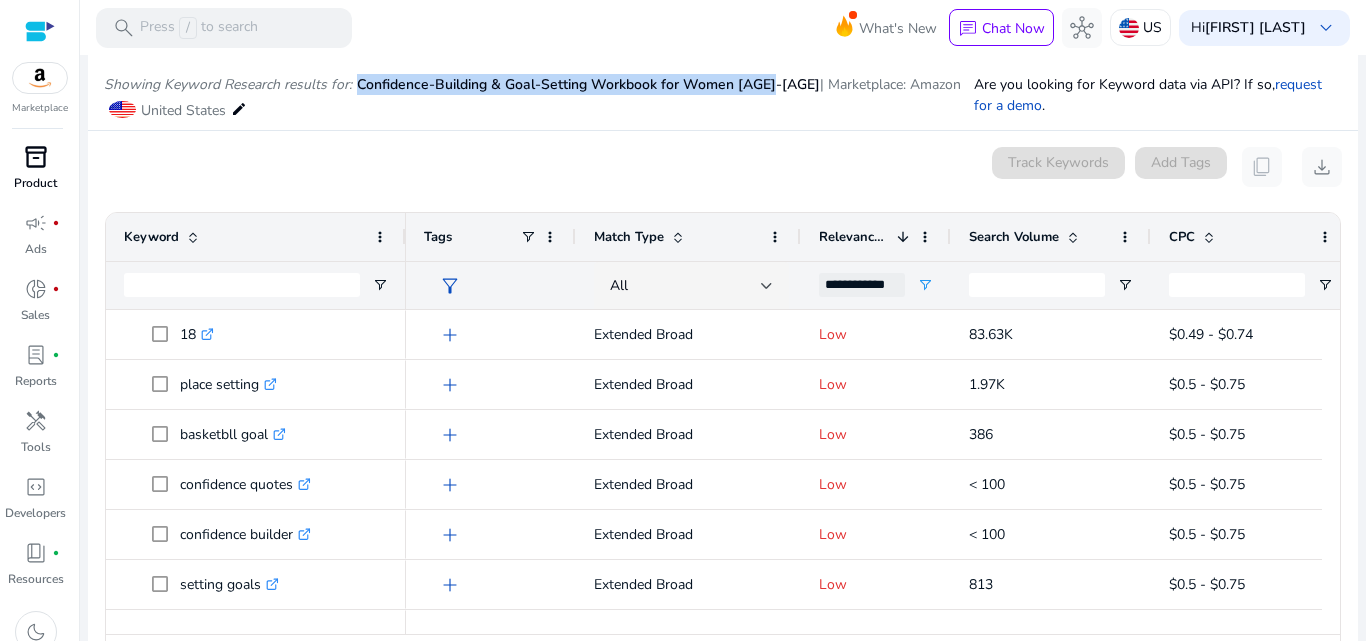 drag, startPoint x: 772, startPoint y: 86, endPoint x: 519, endPoint y: 117, distance: 254.89214 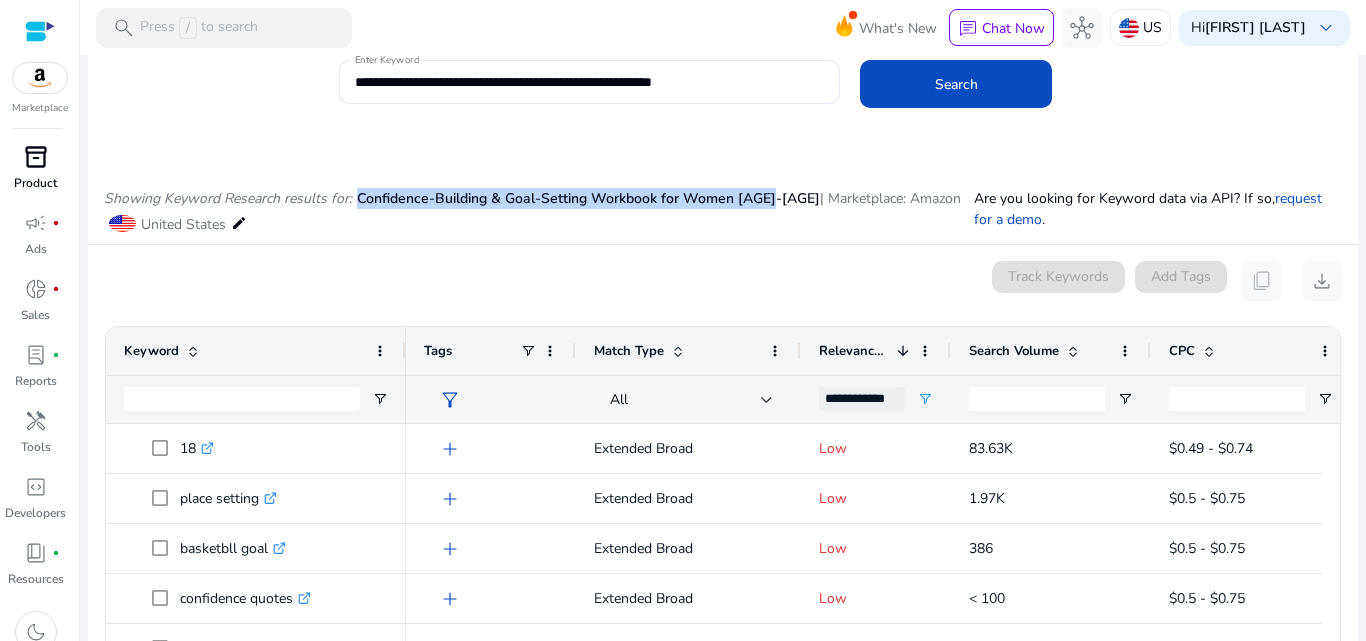scroll, scrollTop: 0, scrollLeft: 0, axis: both 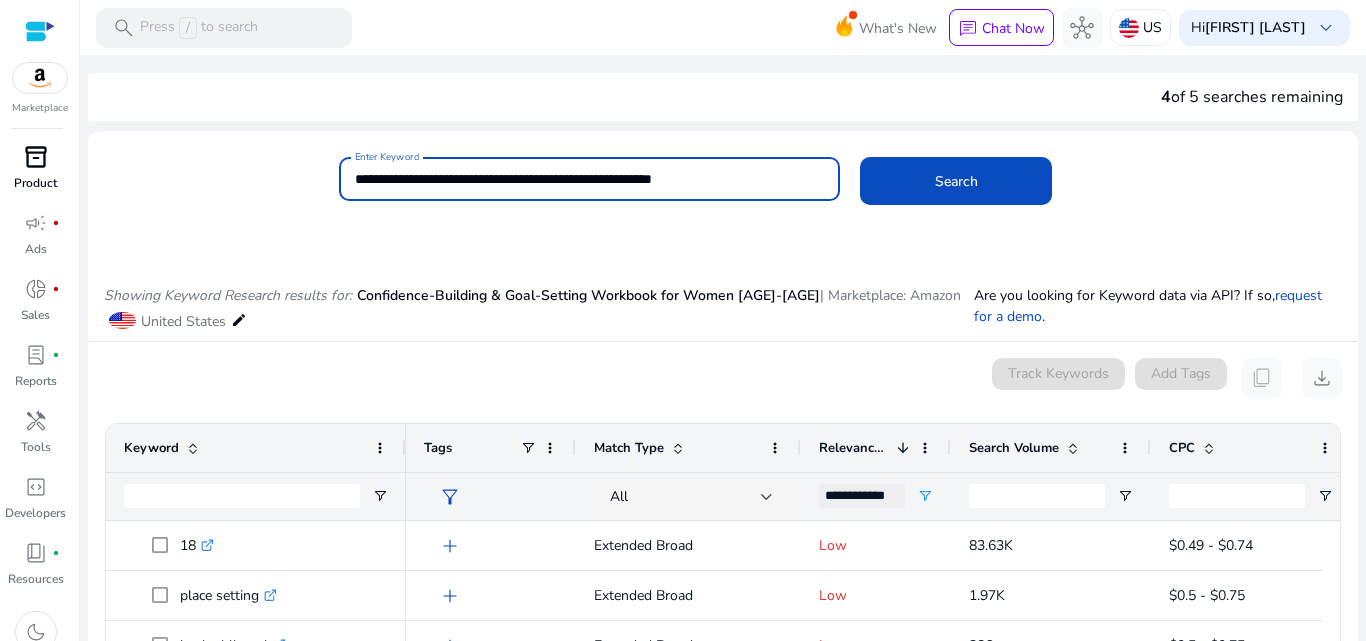 drag, startPoint x: 781, startPoint y: 168, endPoint x: 321, endPoint y: 163, distance: 460.02716 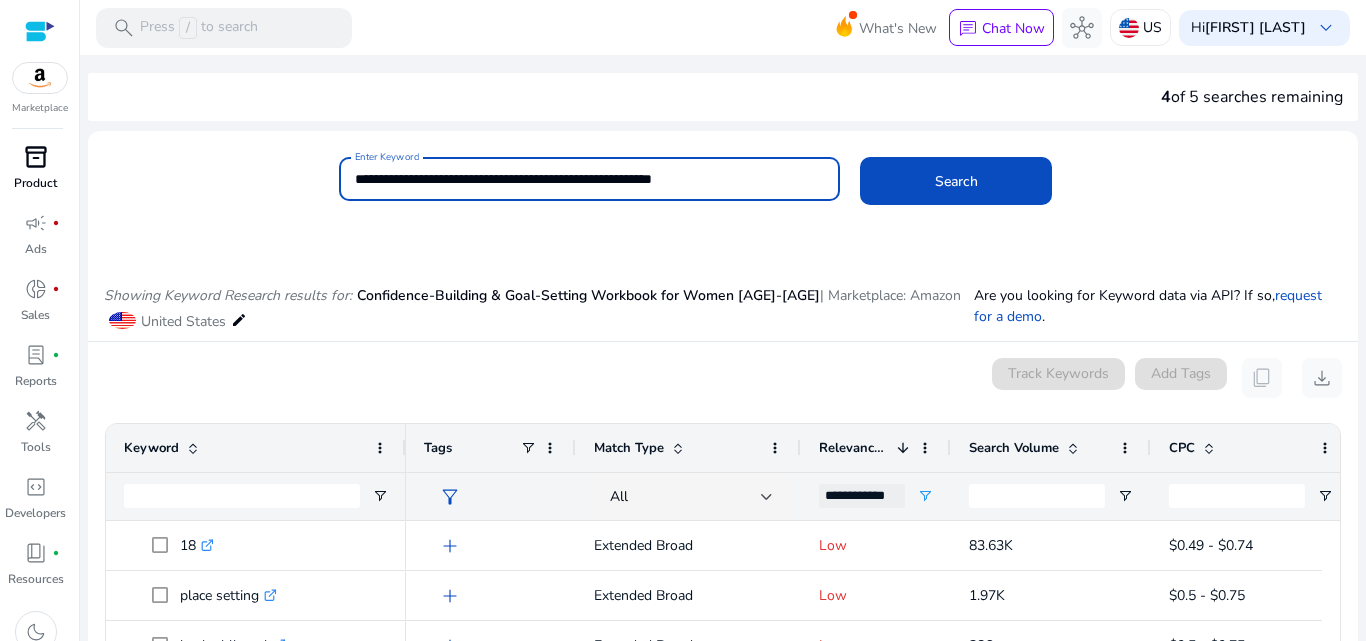 paste 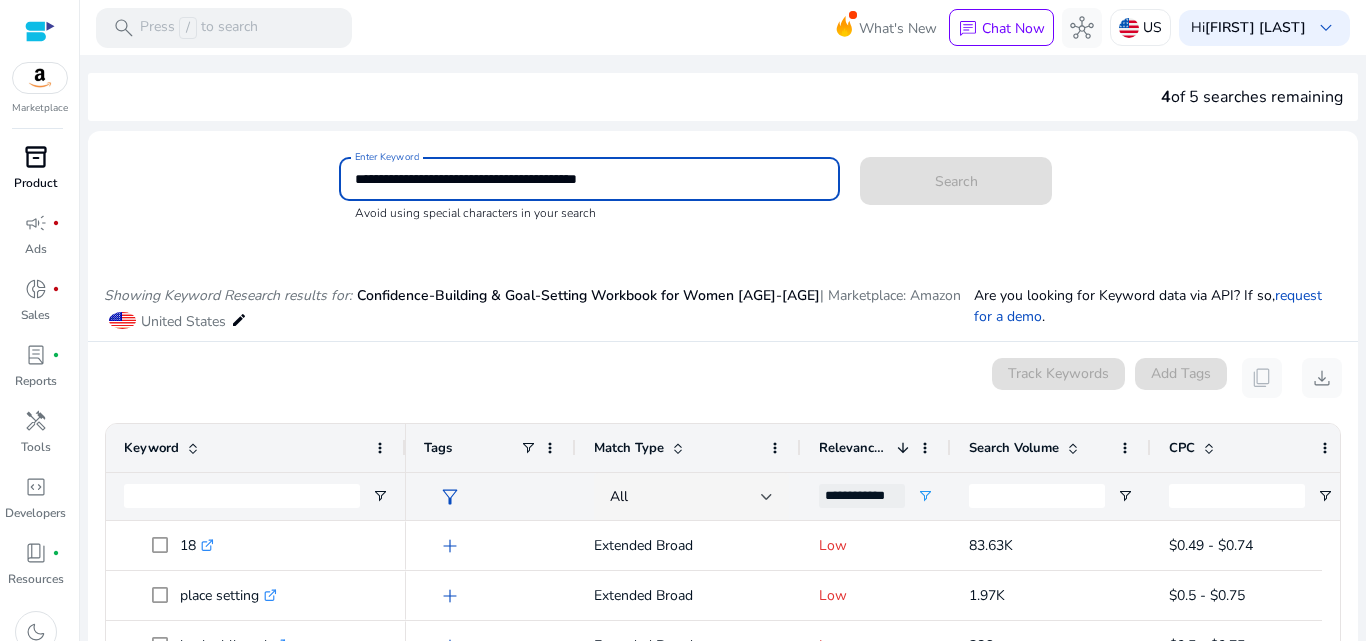 type on "**********" 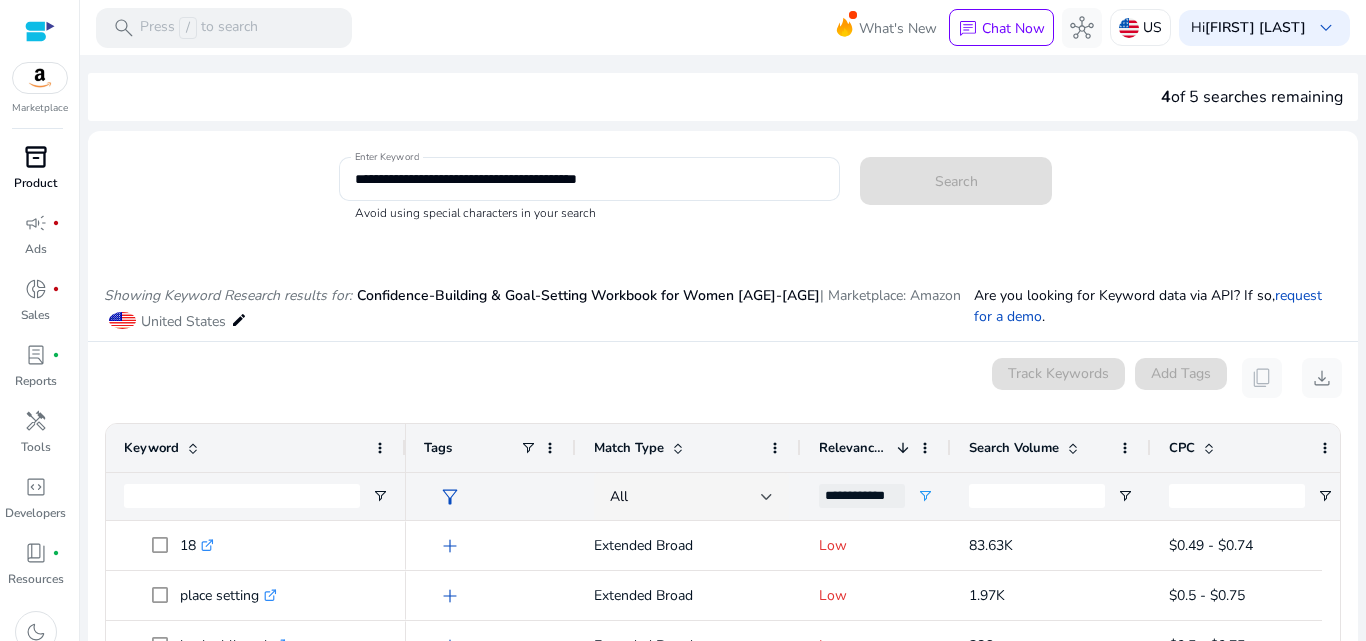 click on "**********" 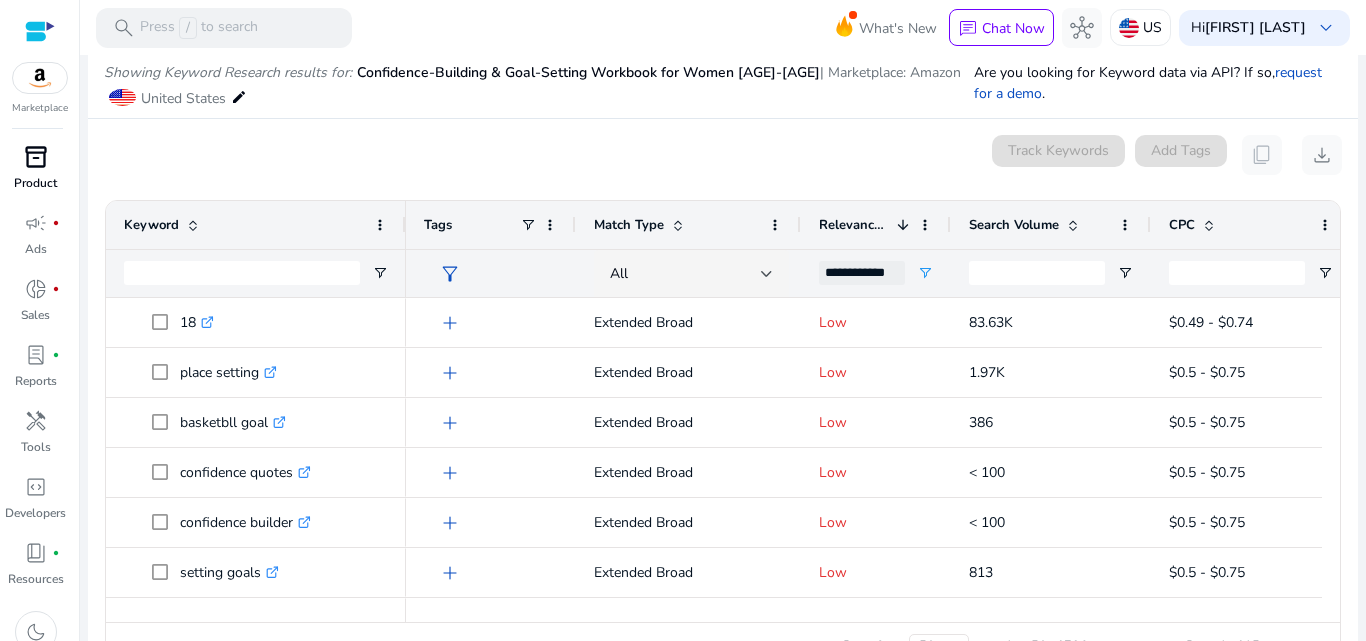 scroll, scrollTop: 0, scrollLeft: 0, axis: both 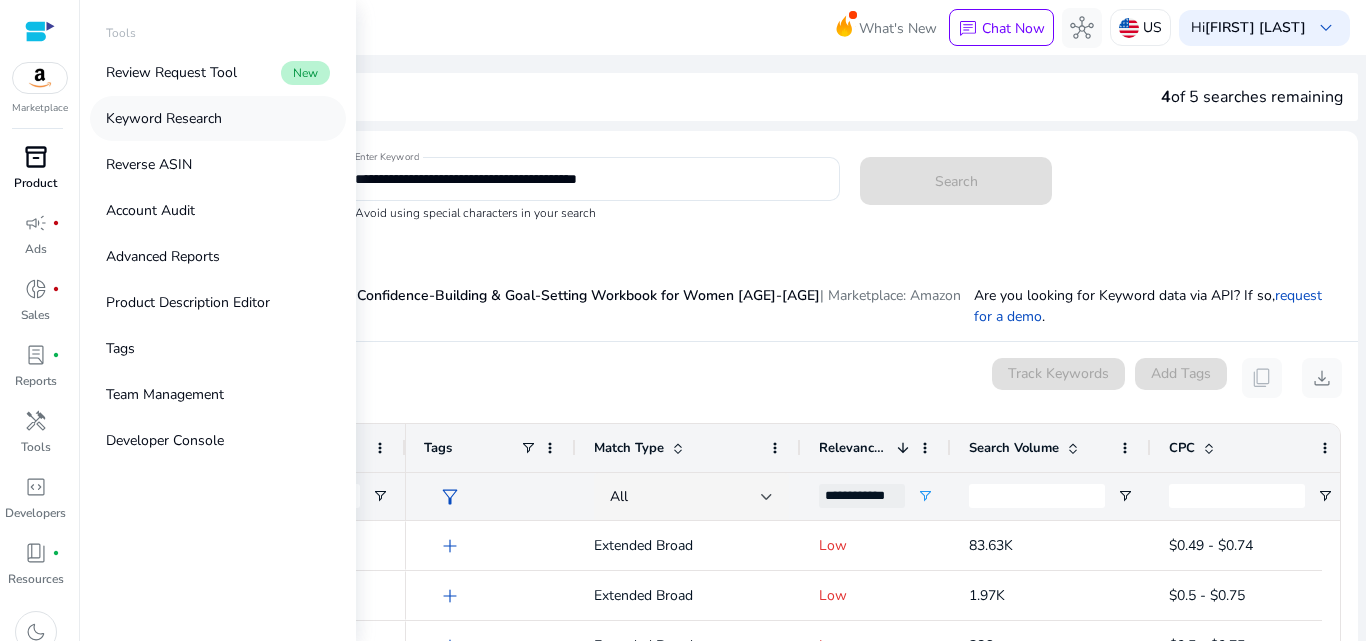 click on "Keyword Research" at bounding box center (164, 118) 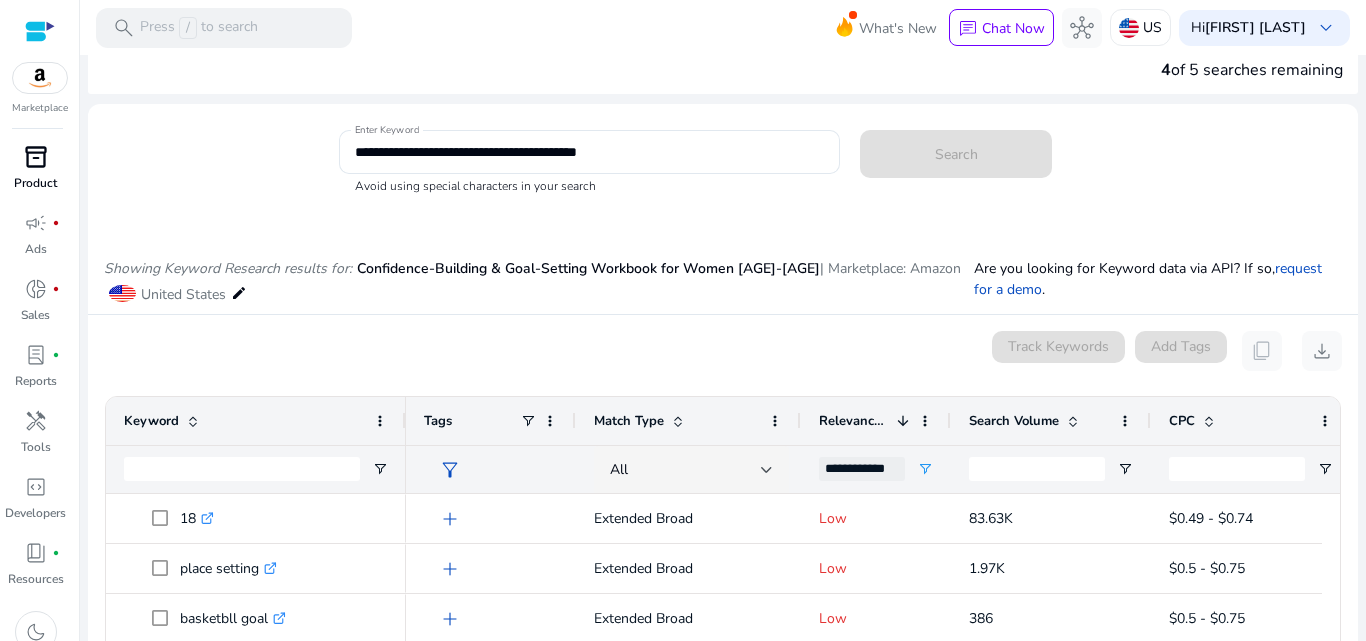 scroll, scrollTop: 0, scrollLeft: 0, axis: both 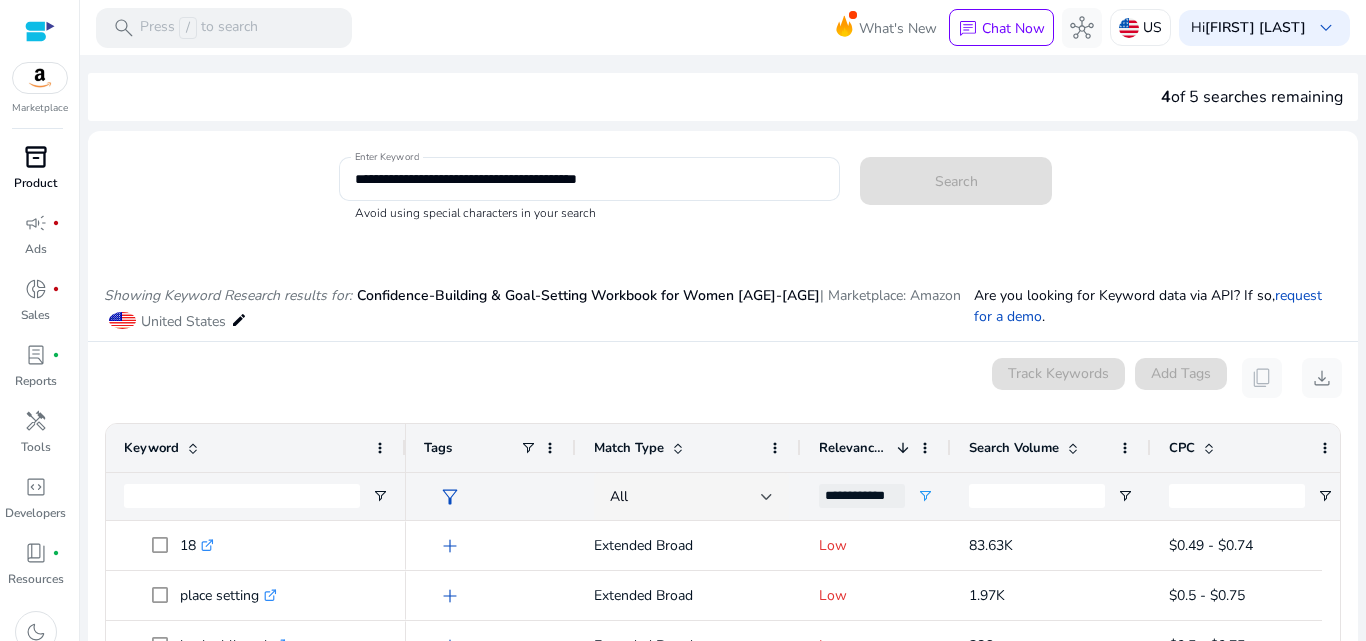 click on "Search" 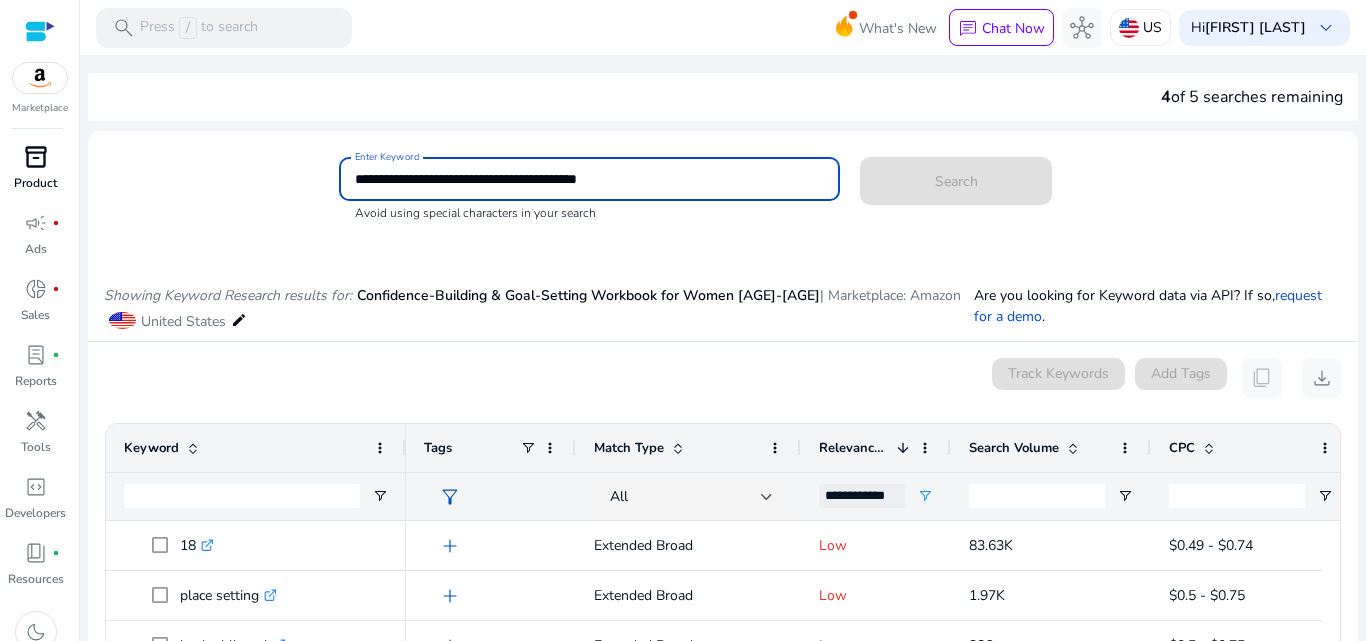 click on "**********" at bounding box center (590, 179) 